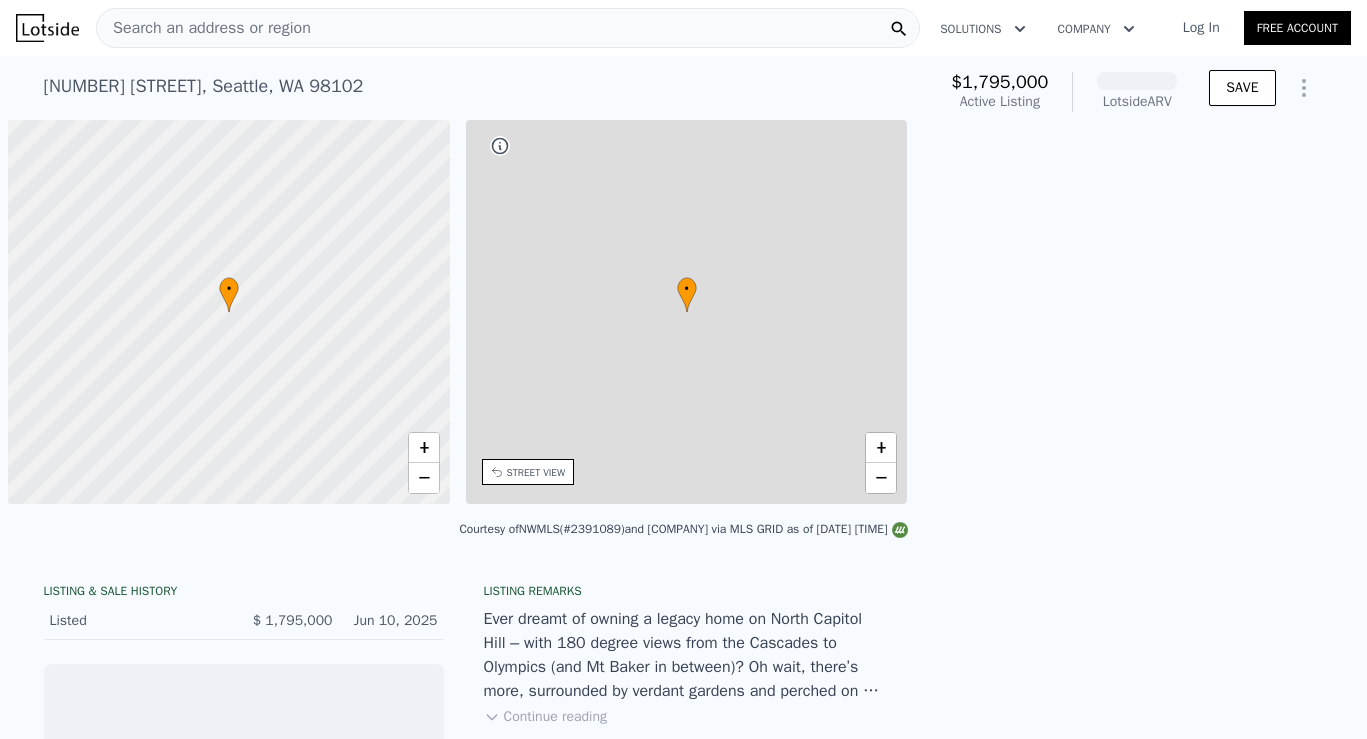 scroll, scrollTop: 0, scrollLeft: 0, axis: both 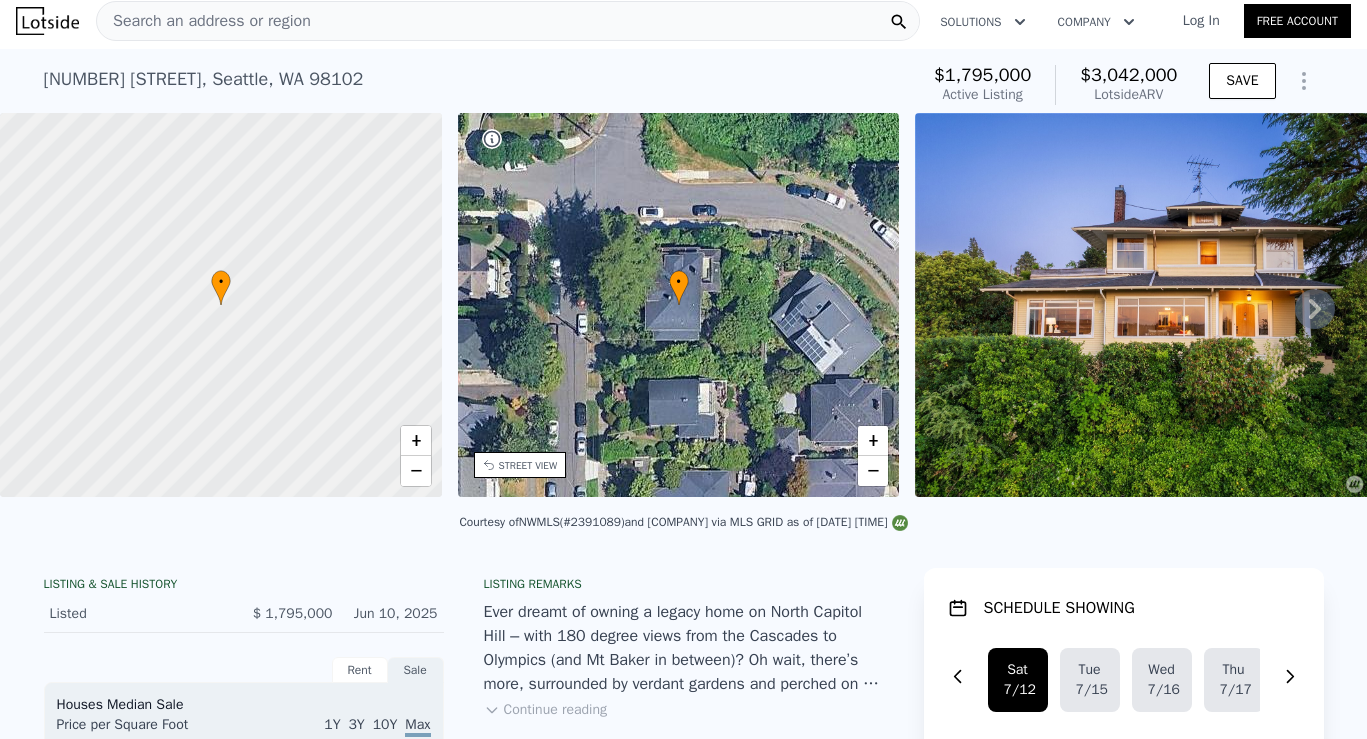 click 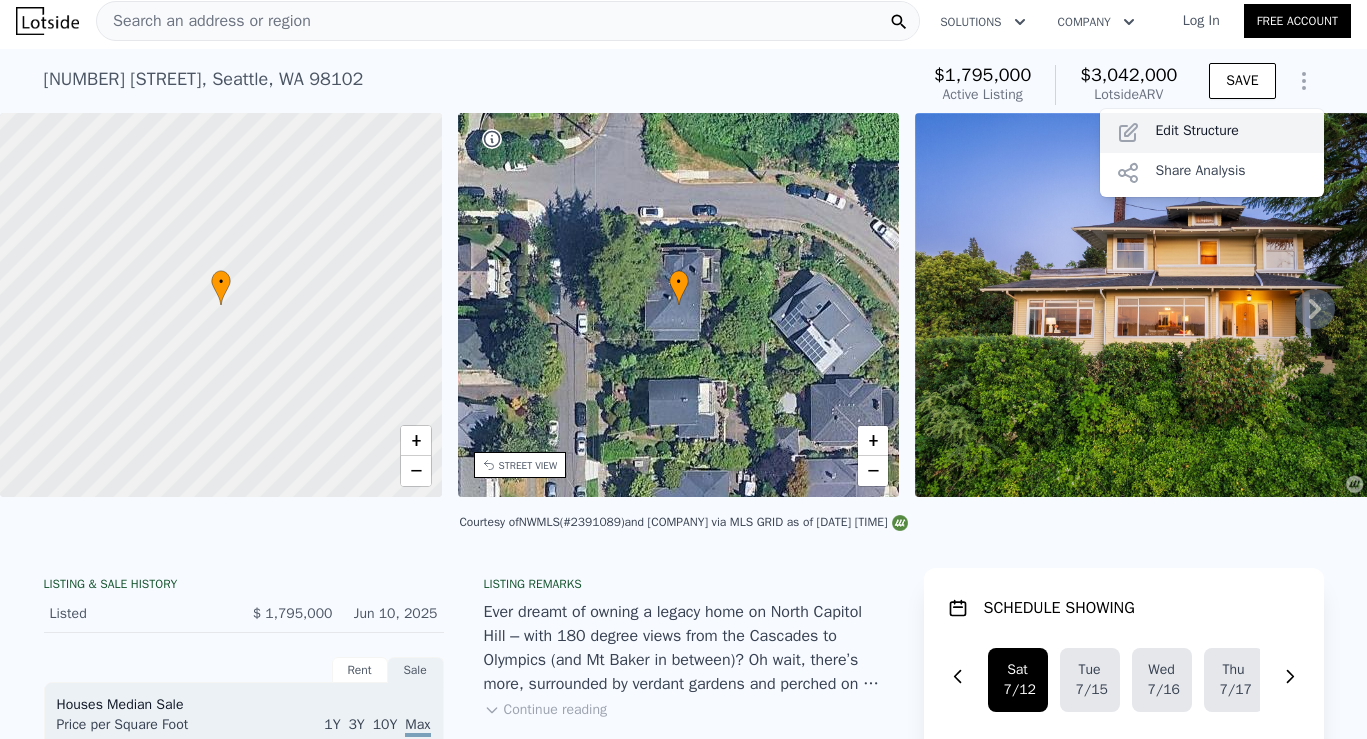 click on "Edit Structure" at bounding box center (1212, 133) 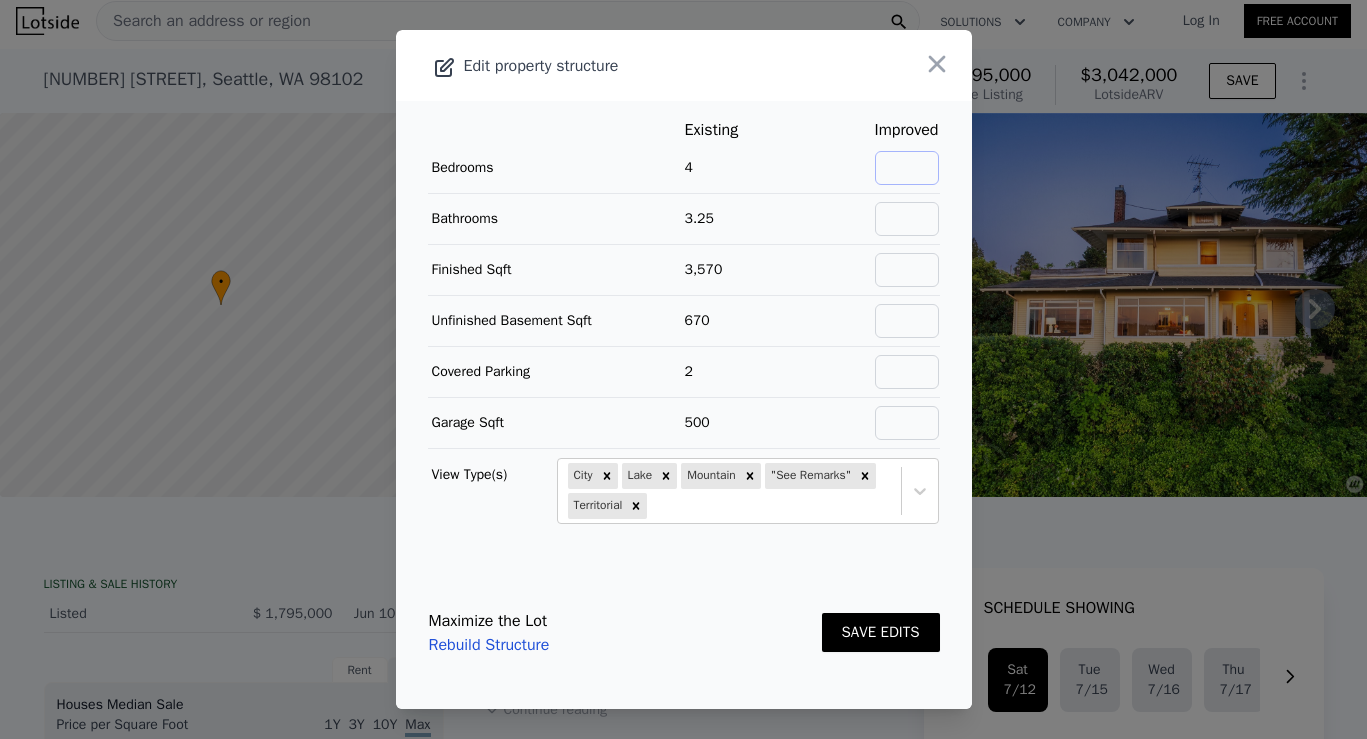 click at bounding box center [907, 168] 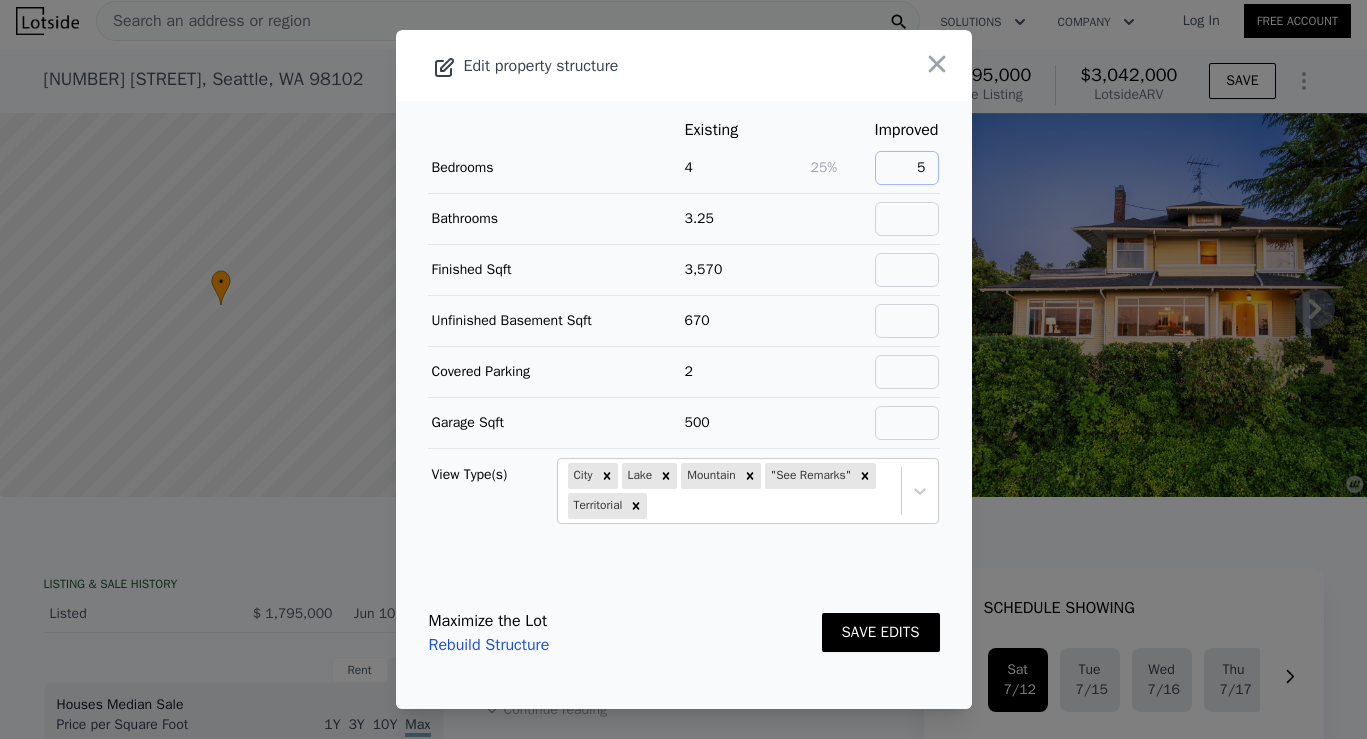 type on "5" 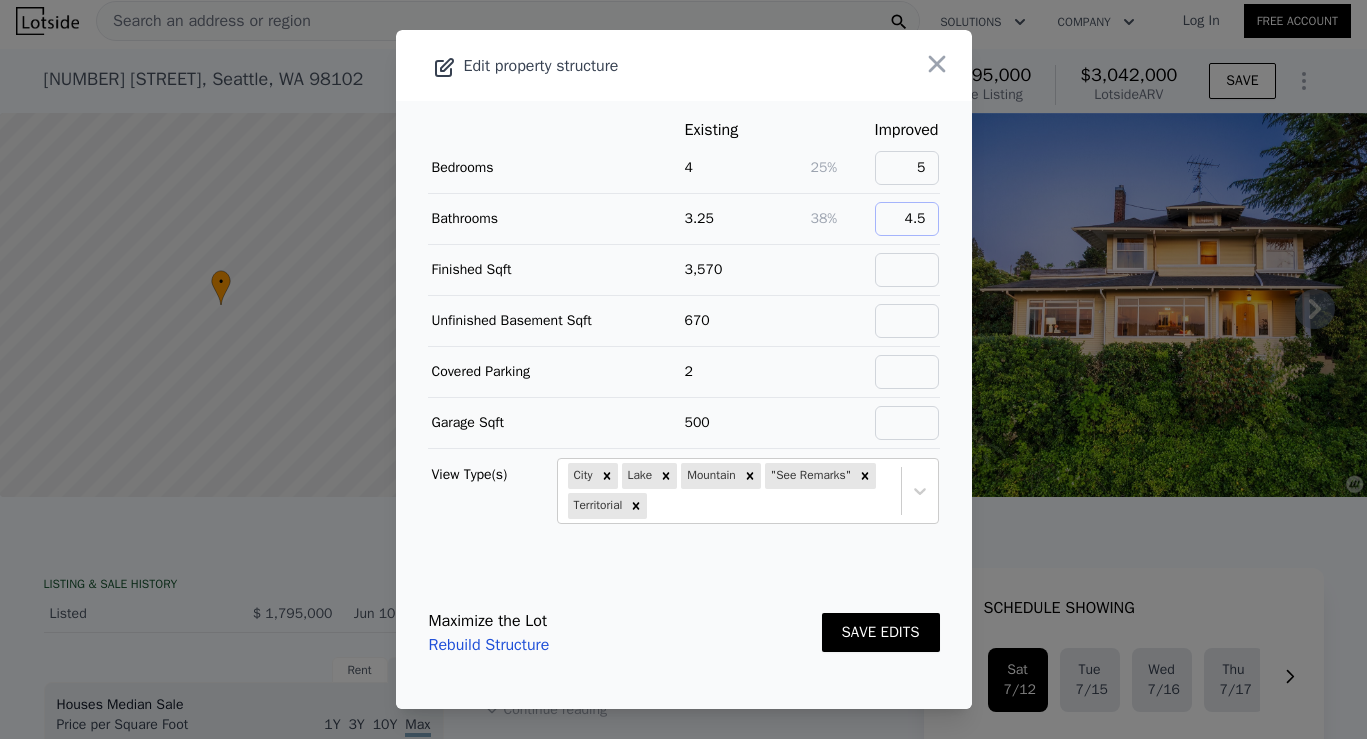 type on "4.5" 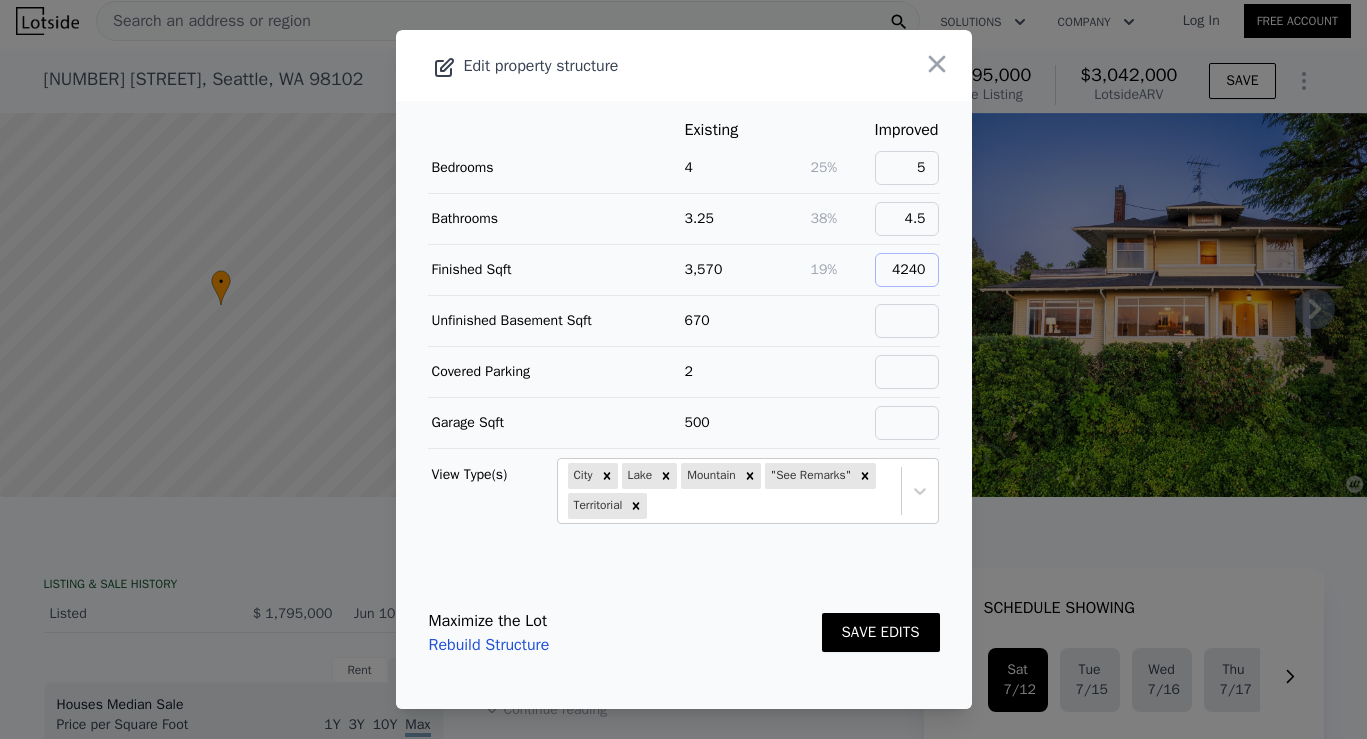 type on "4240" 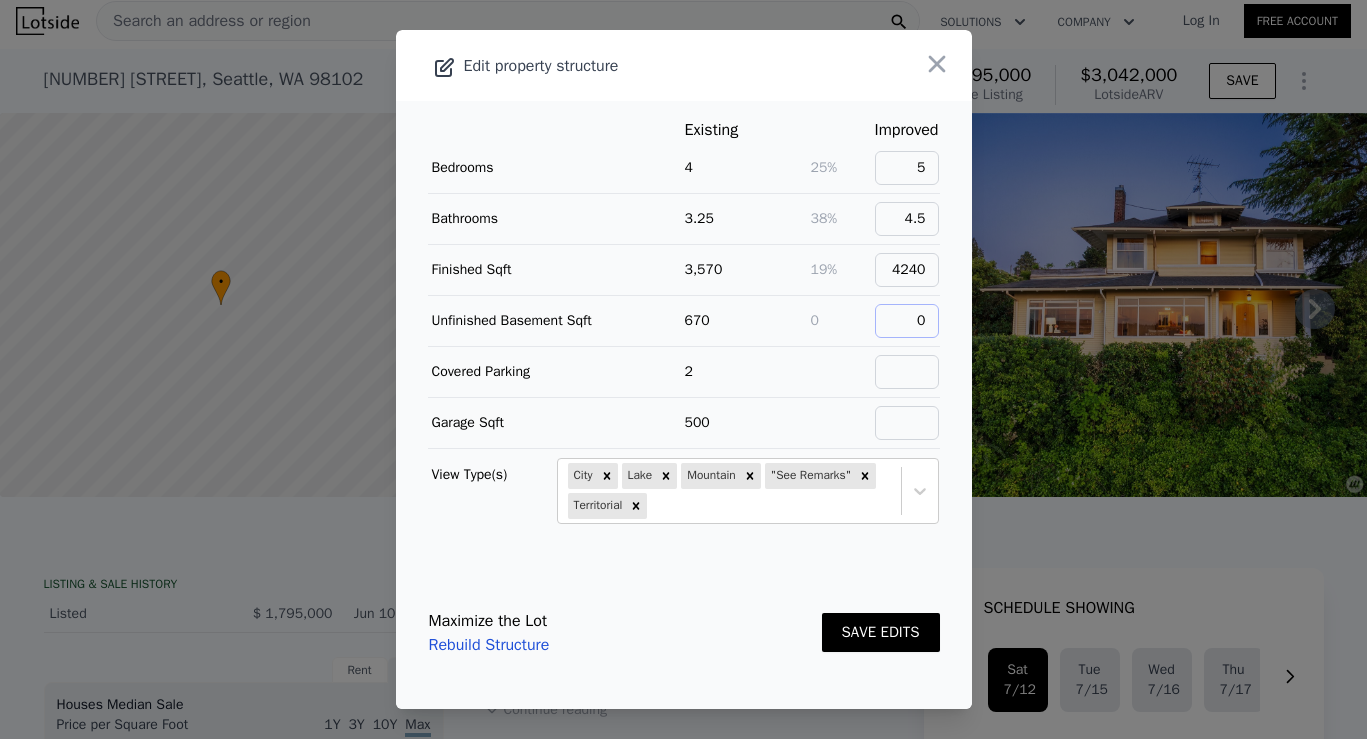 type on "0" 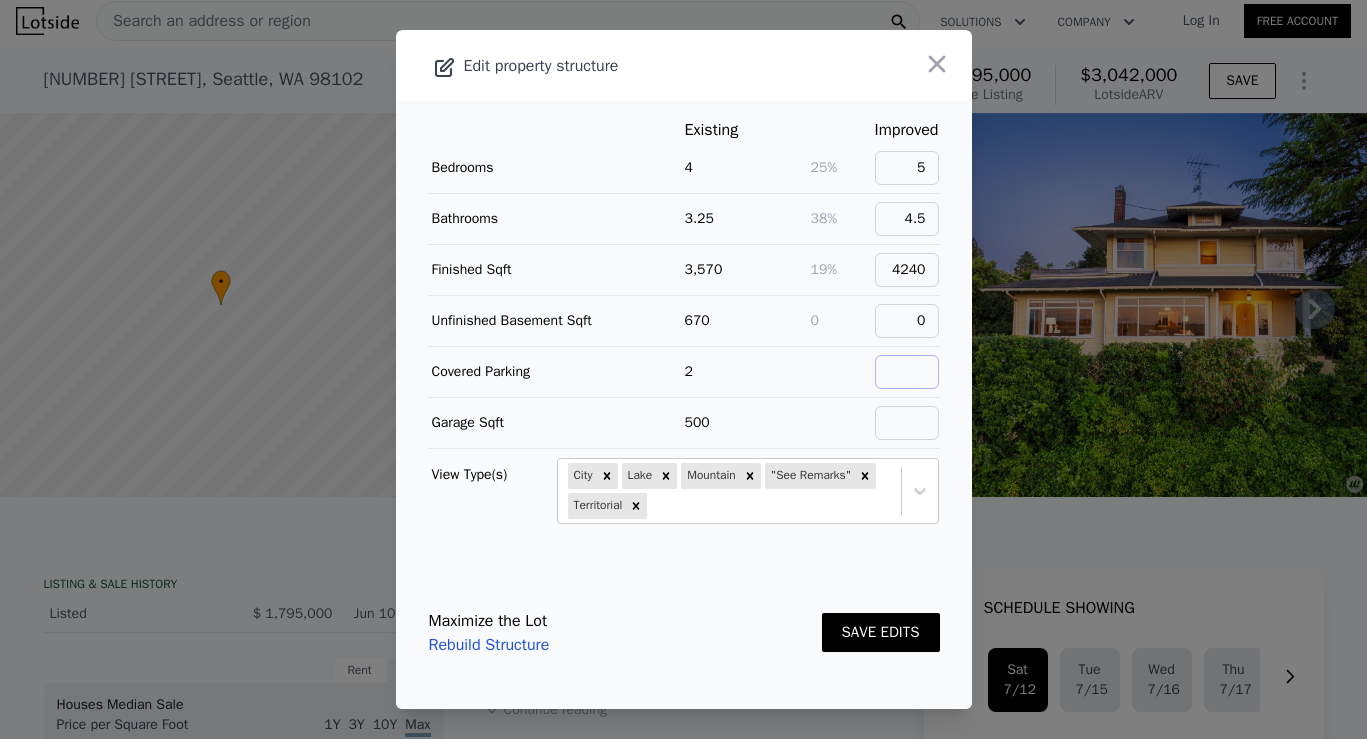 type on "1" 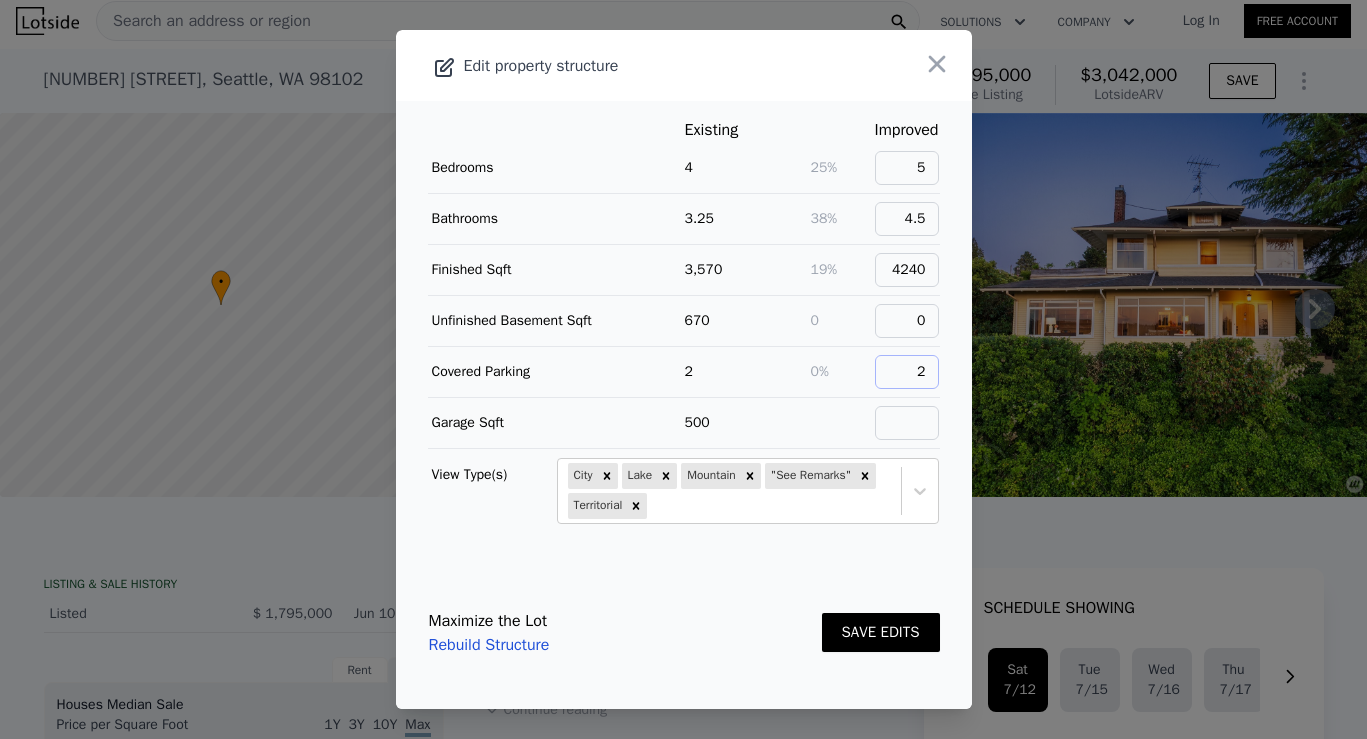type on "2" 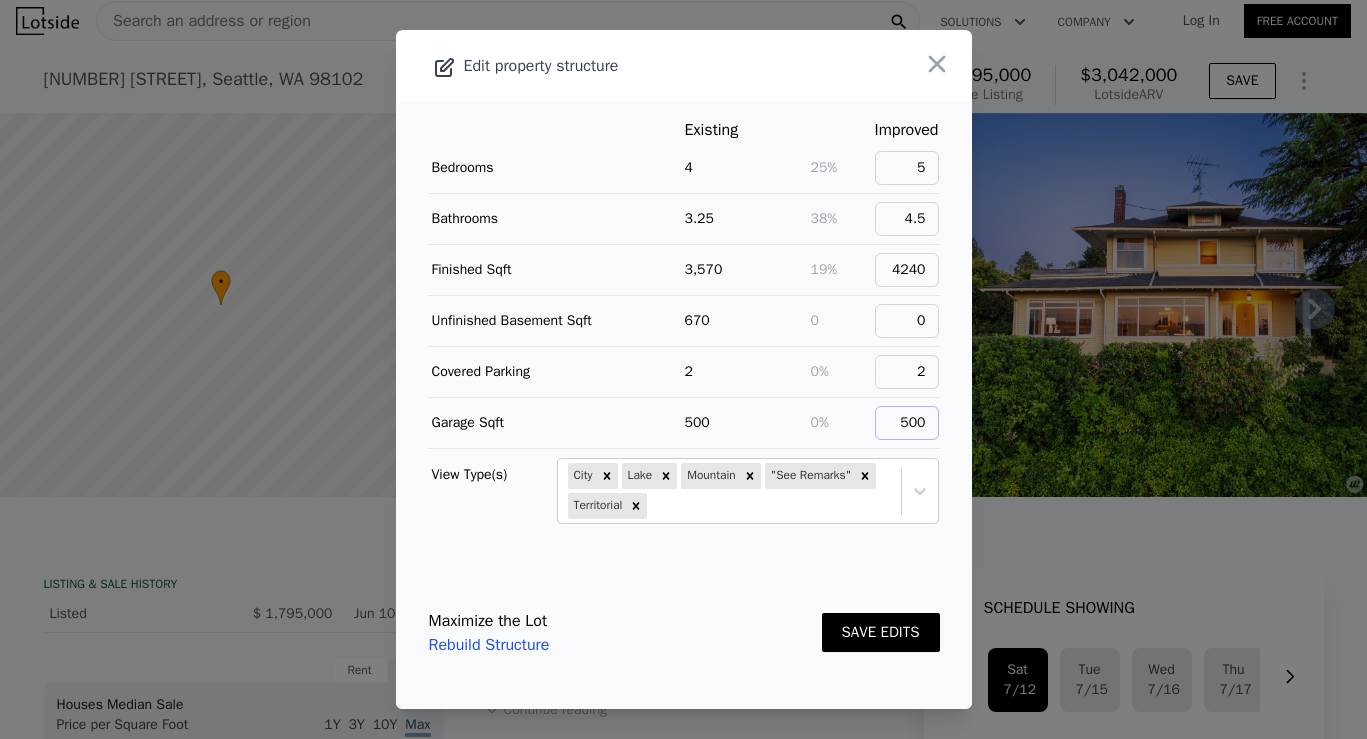 type on "500" 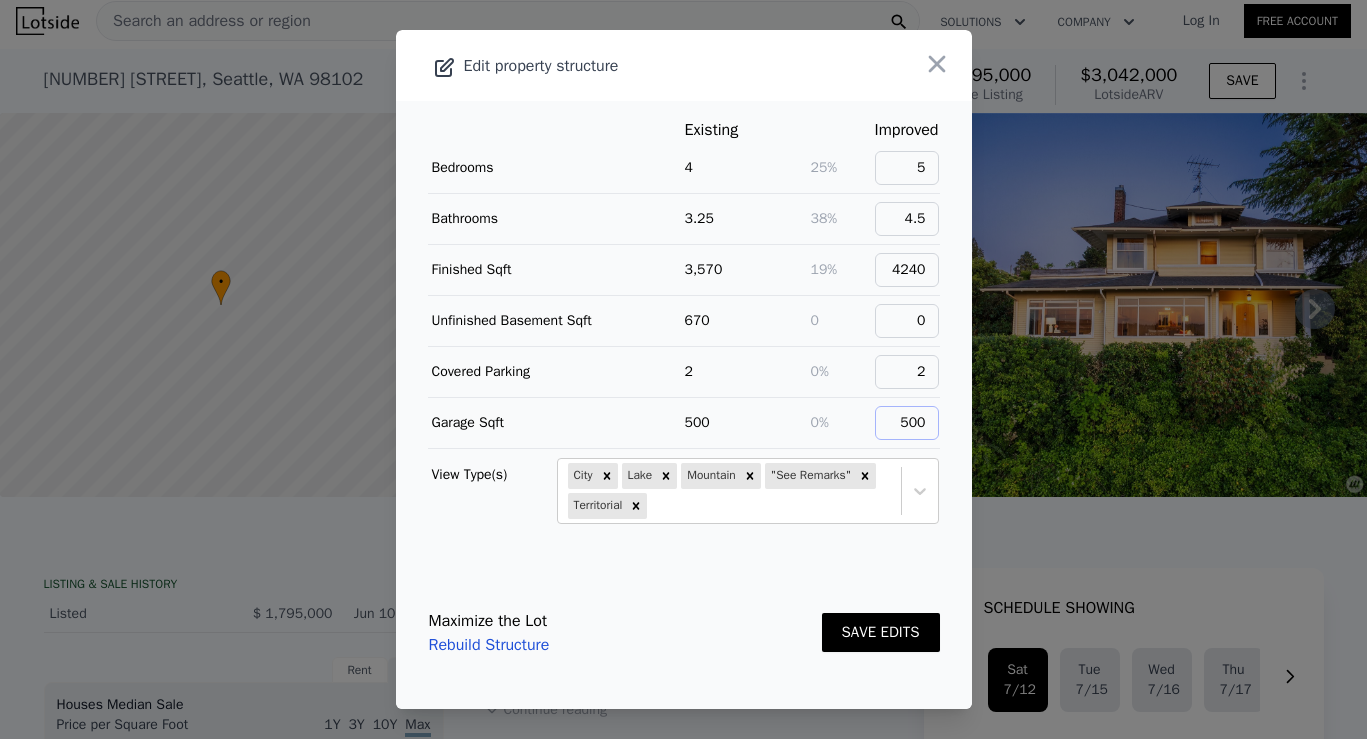 click on "SAVE EDITS" at bounding box center (881, 632) 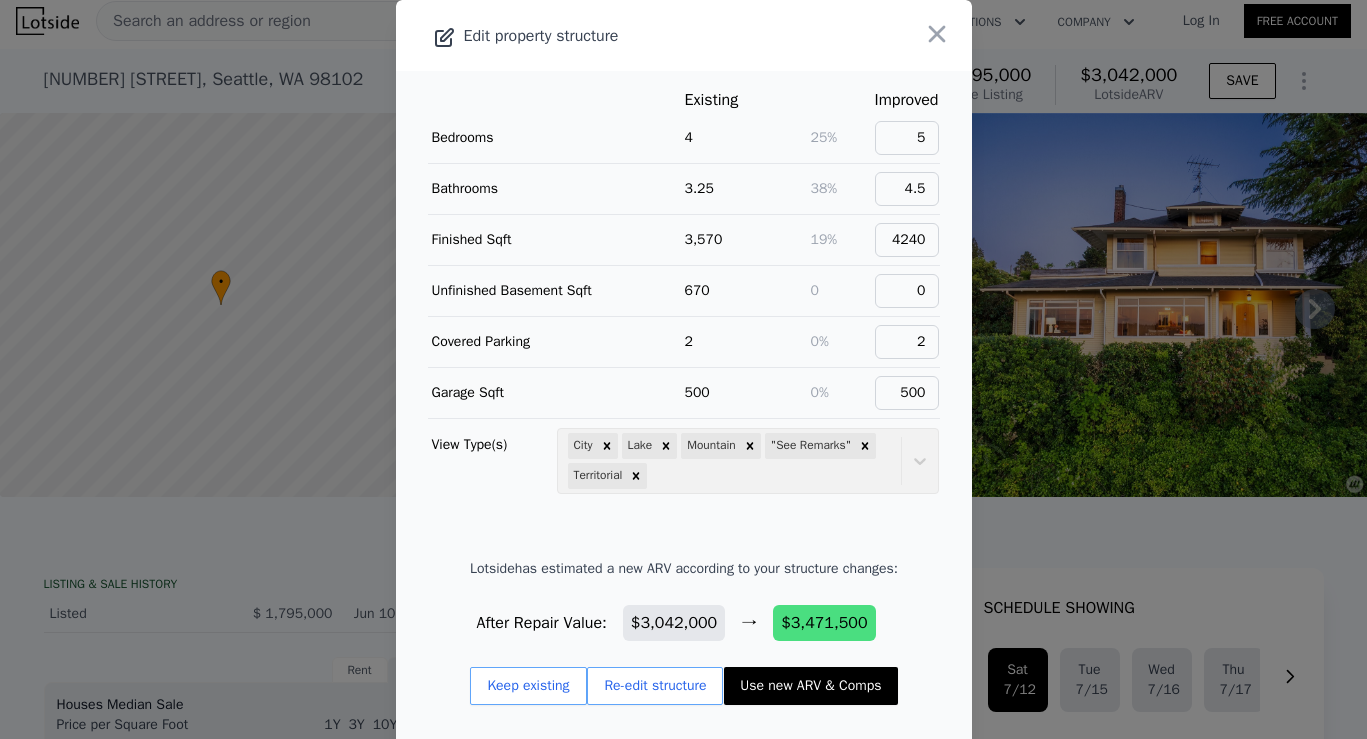 click on "Use new ARV & Comps" at bounding box center (810, 686) 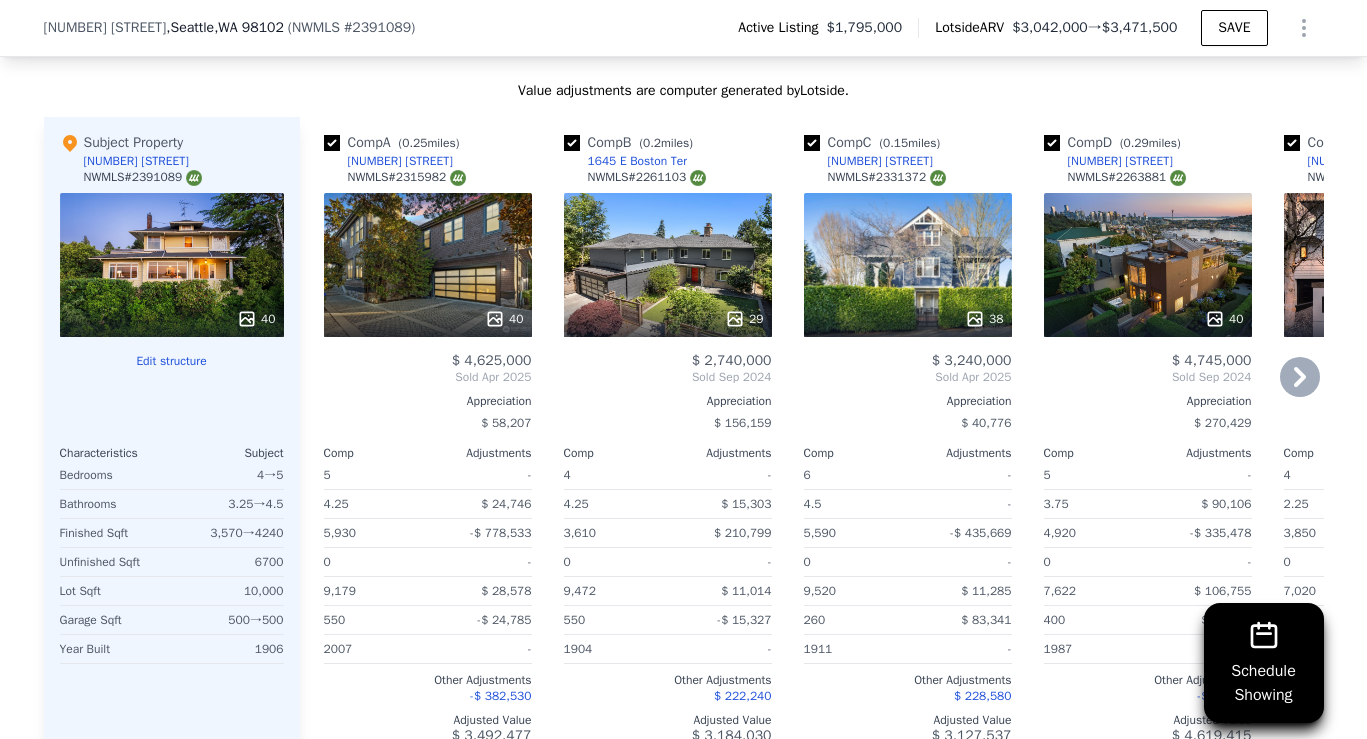 scroll, scrollTop: 2383, scrollLeft: 0, axis: vertical 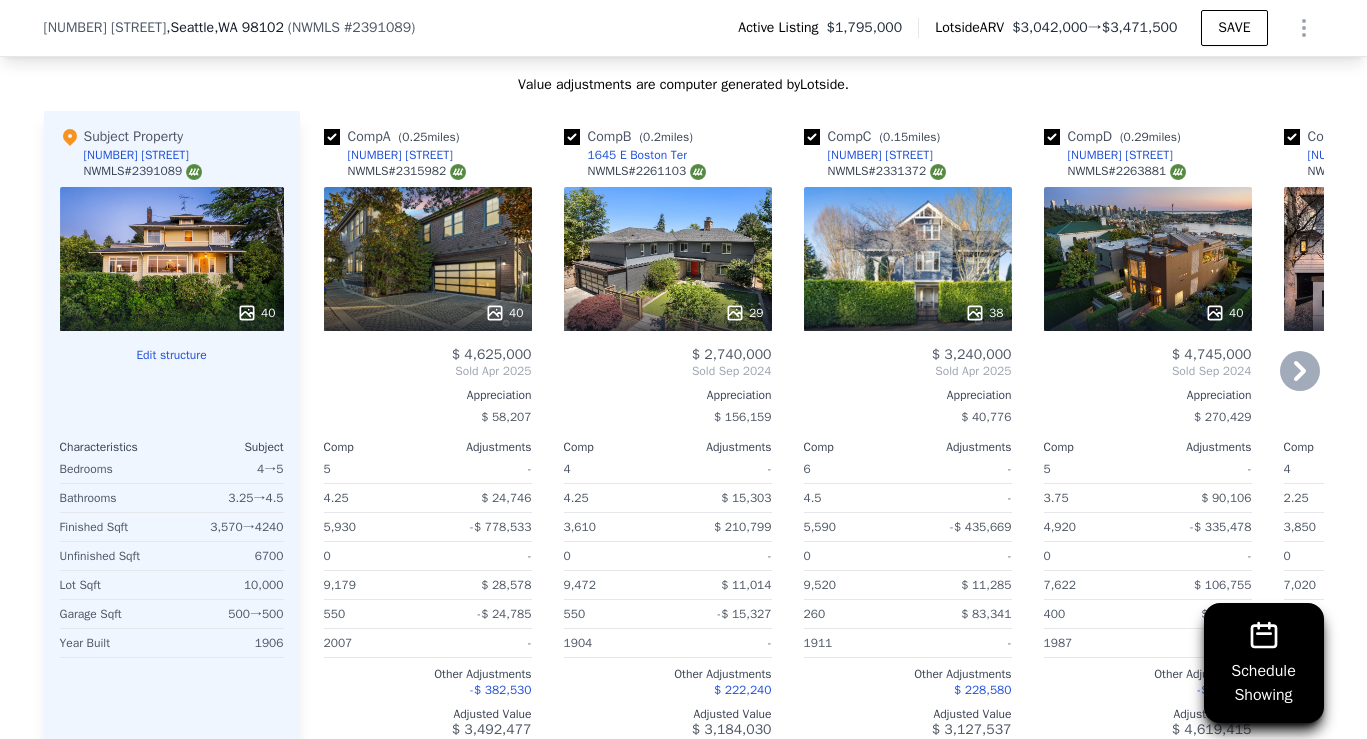 click on "38" at bounding box center (908, 259) 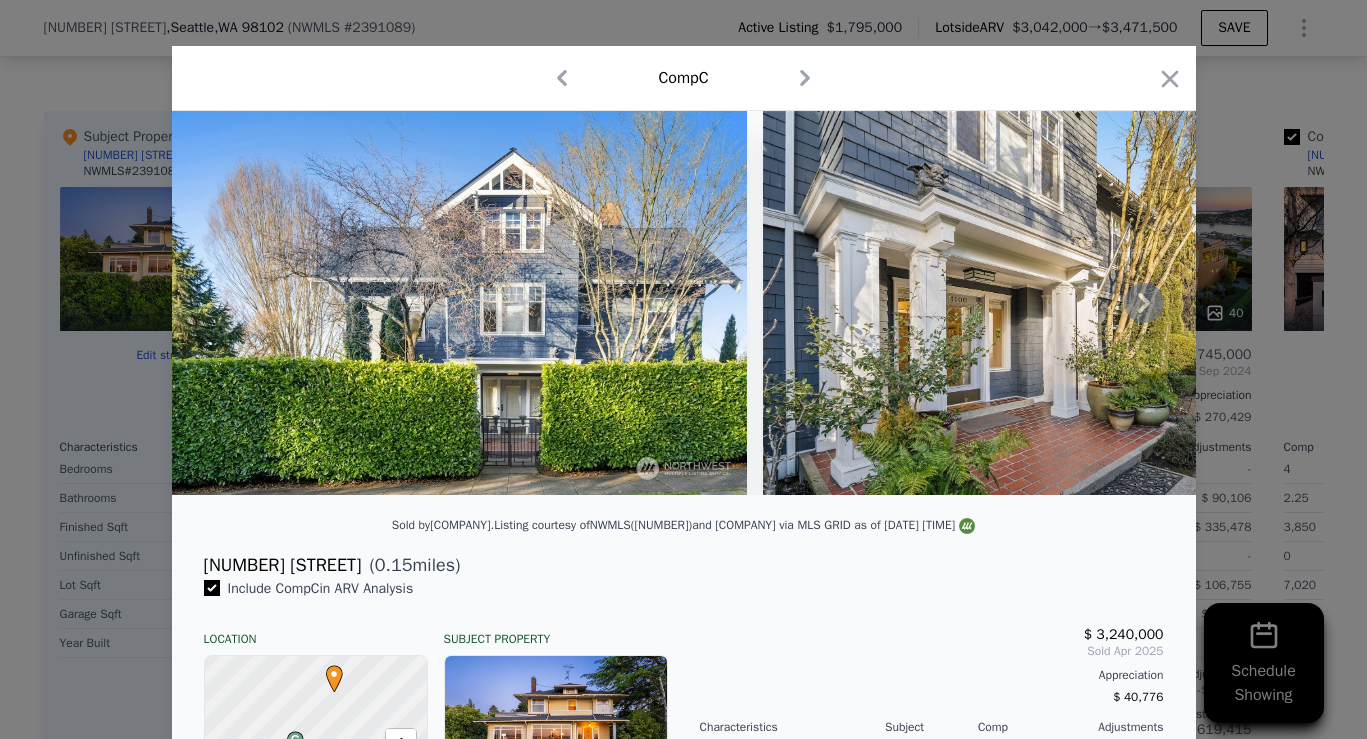 scroll, scrollTop: 0, scrollLeft: 0, axis: both 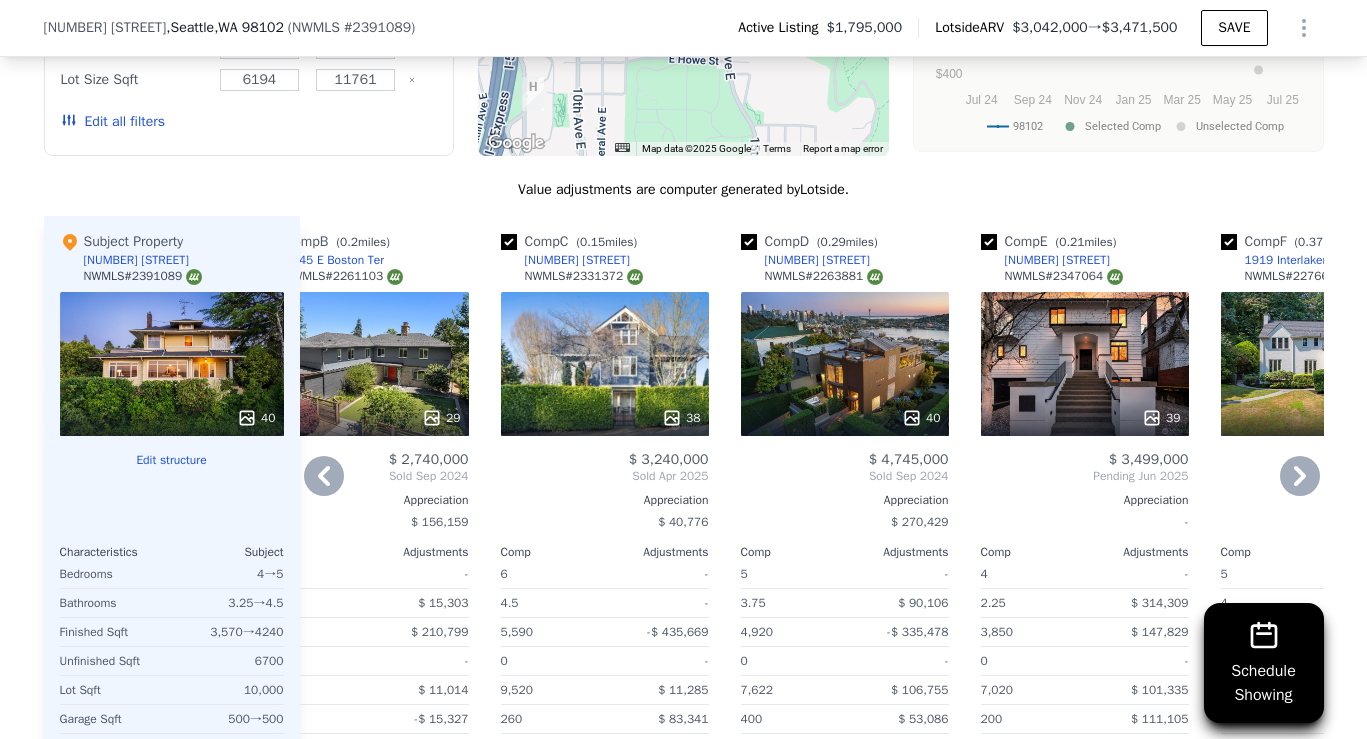 click on "39" at bounding box center (1085, 364) 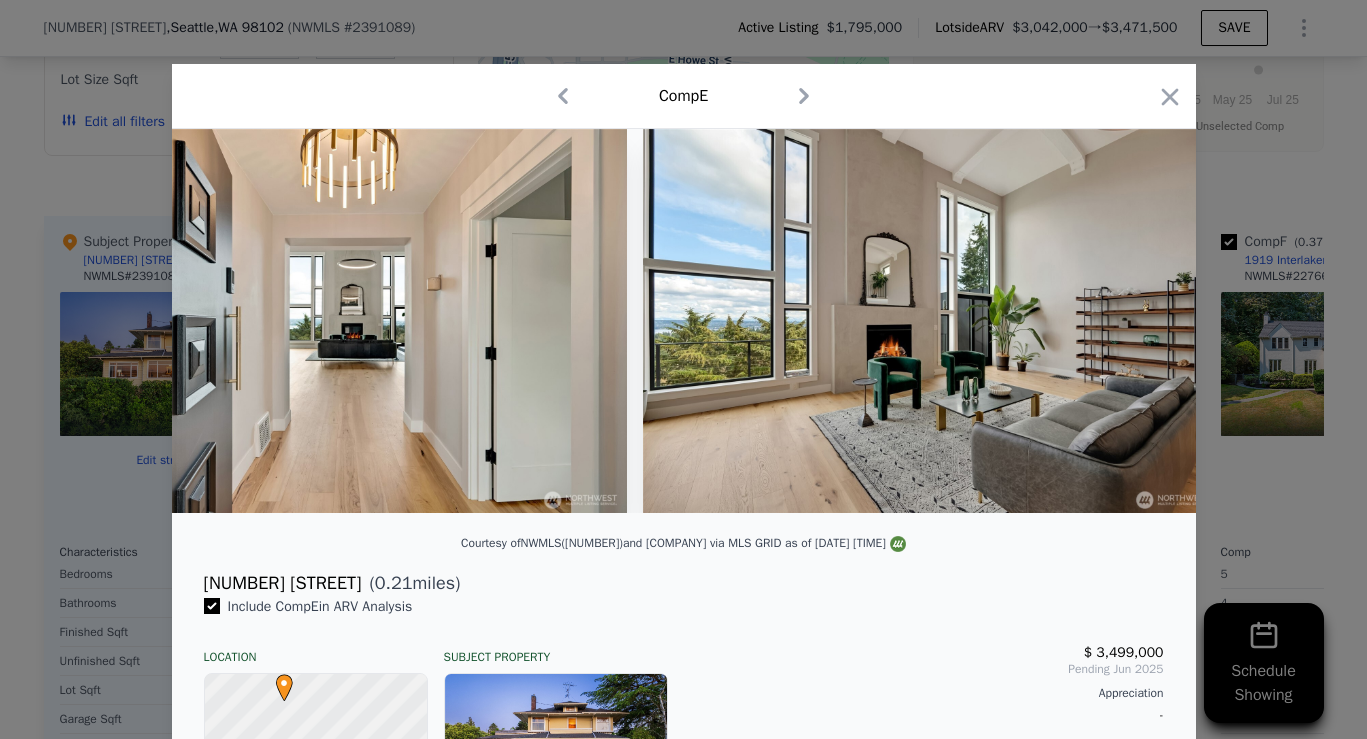 scroll, scrollTop: 0, scrollLeft: 1245, axis: horizontal 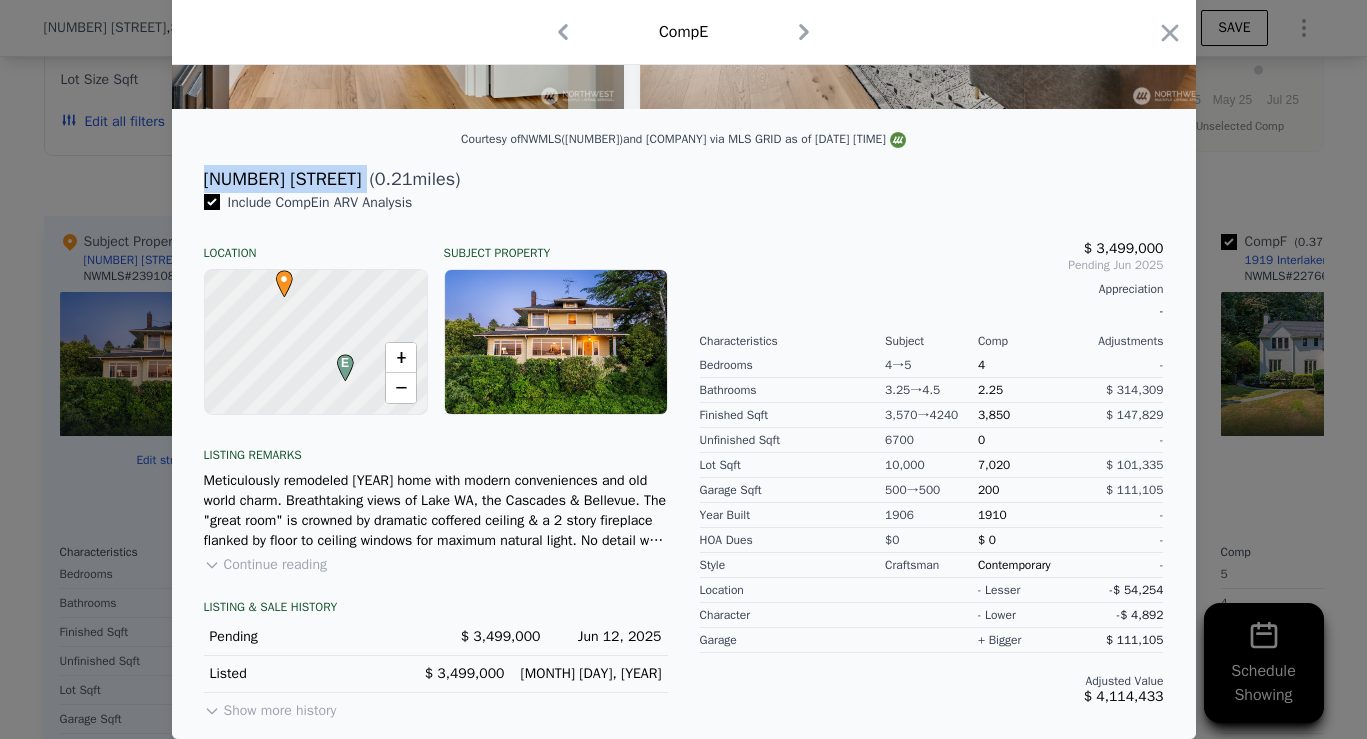 drag, startPoint x: 200, startPoint y: 179, endPoint x: 335, endPoint y: 179, distance: 135 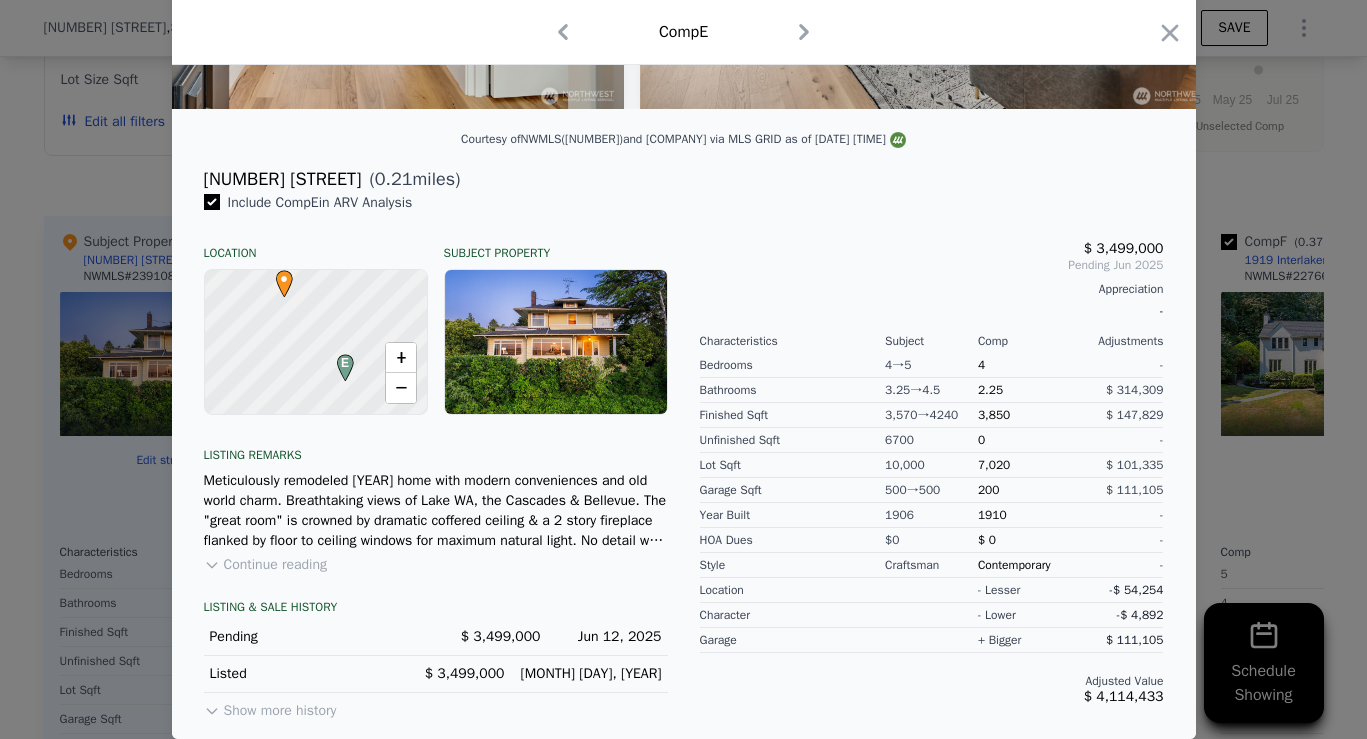 click at bounding box center [683, 369] 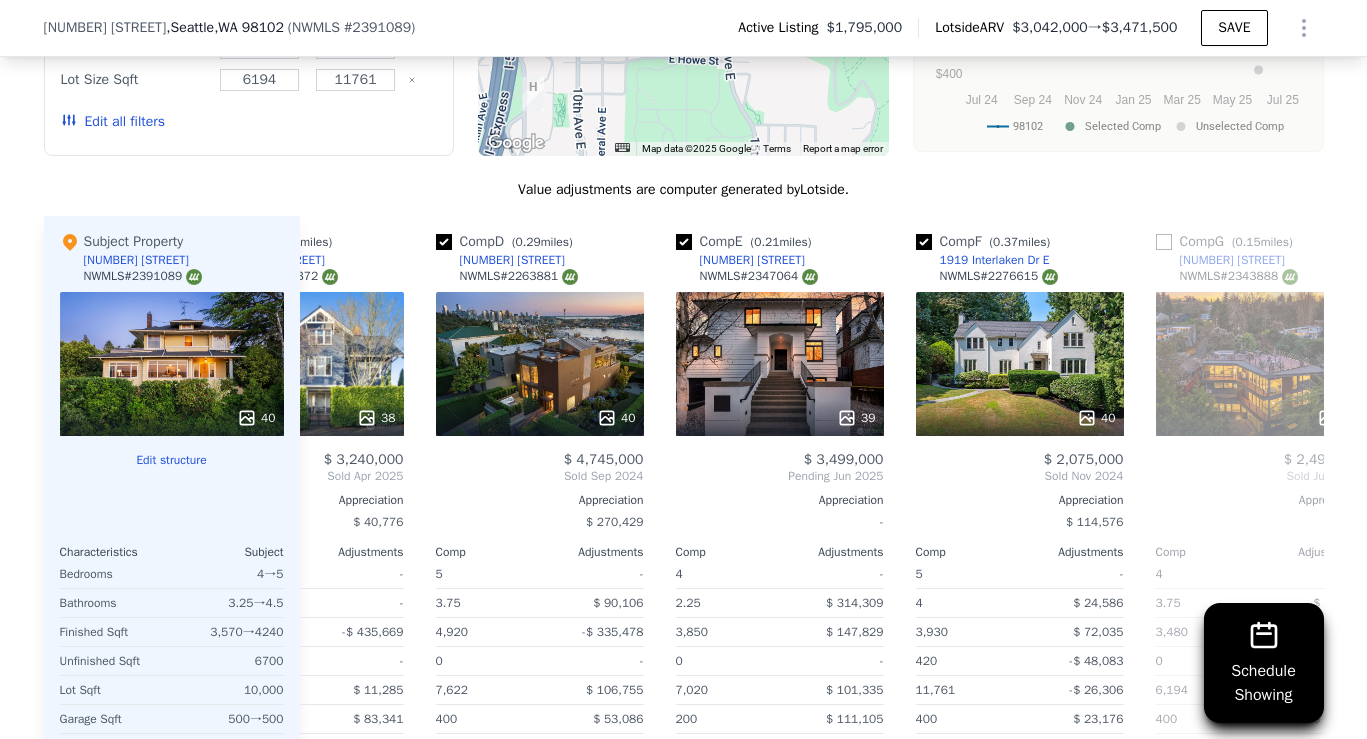 scroll, scrollTop: 0, scrollLeft: 753, axis: horizontal 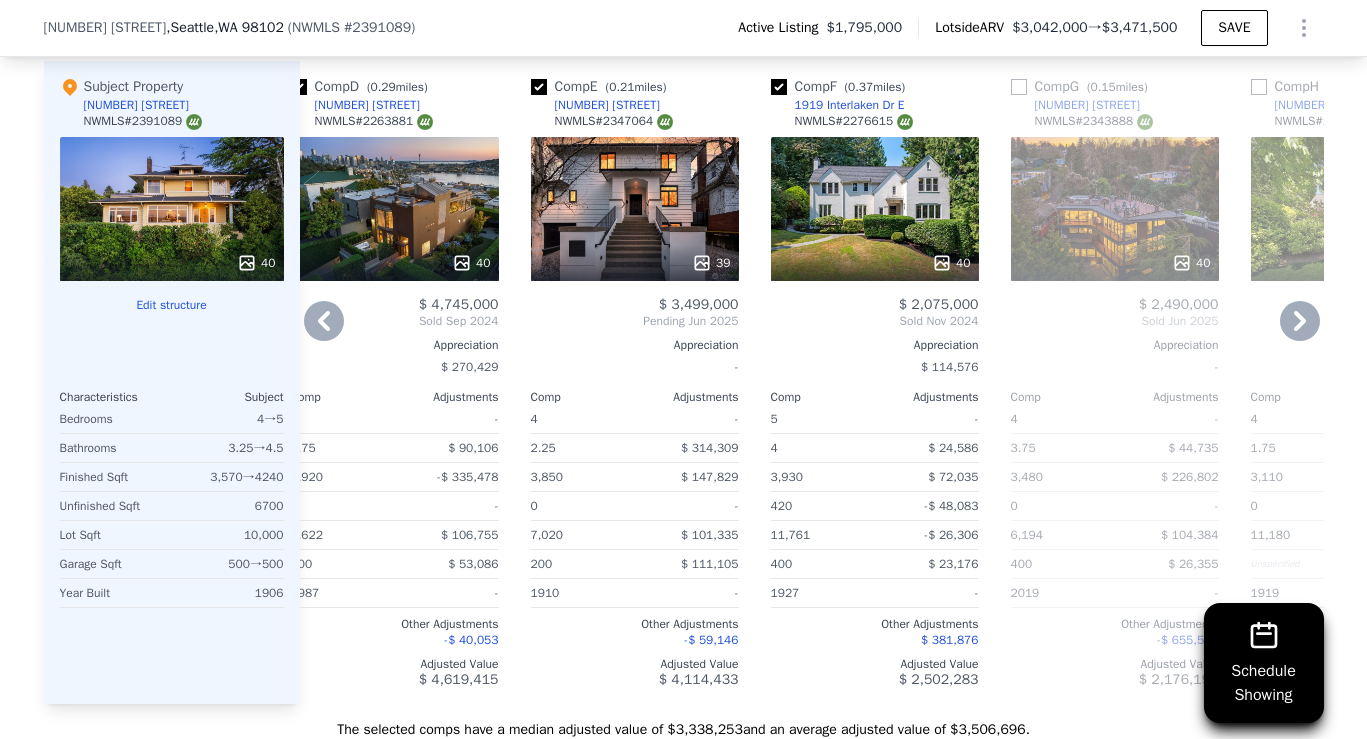 click on "40" at bounding box center [875, 209] 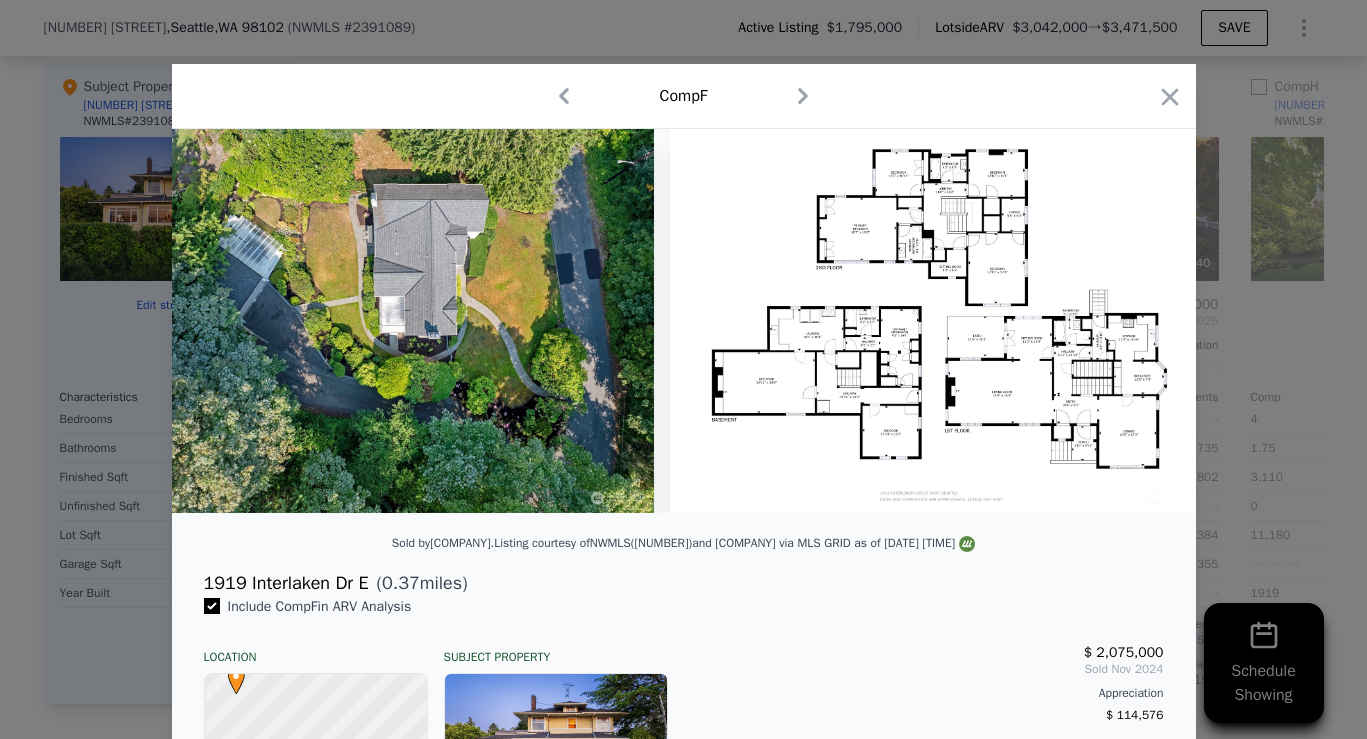 scroll, scrollTop: 0, scrollLeft: 20166, axis: horizontal 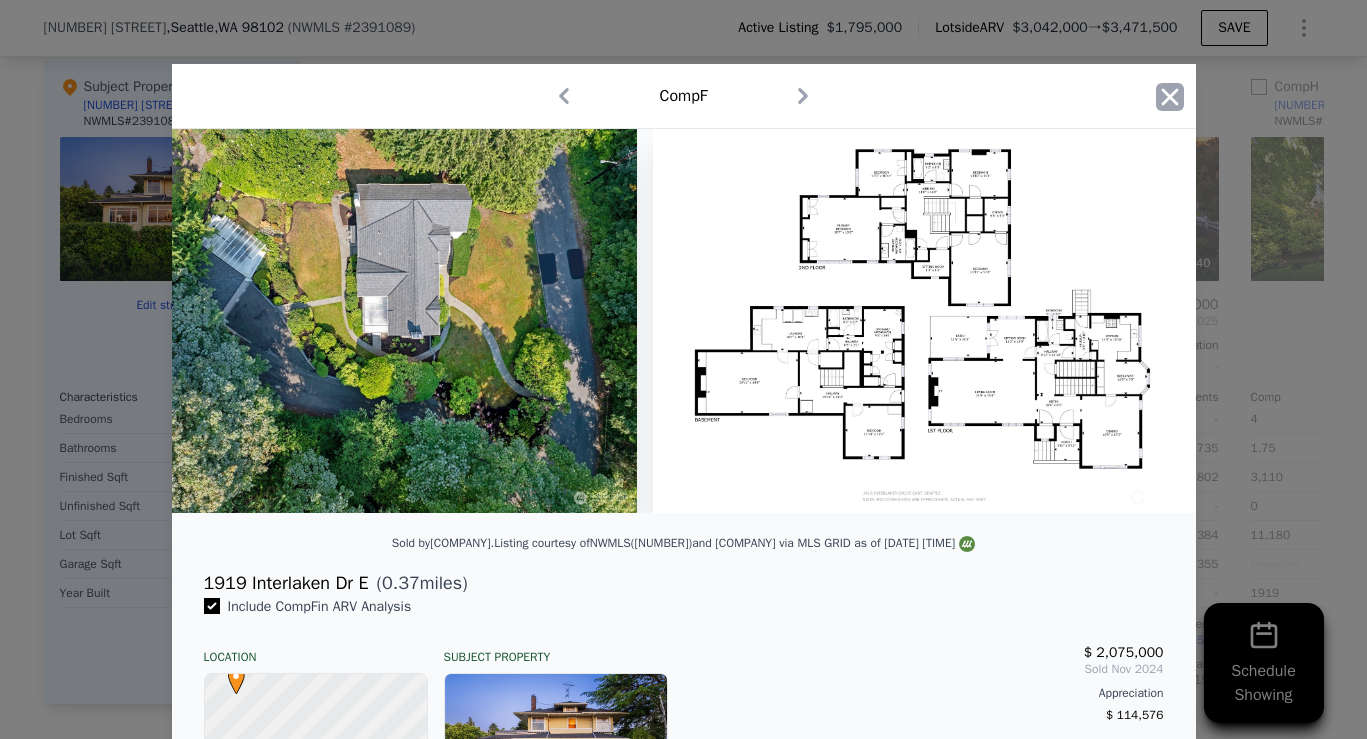 click 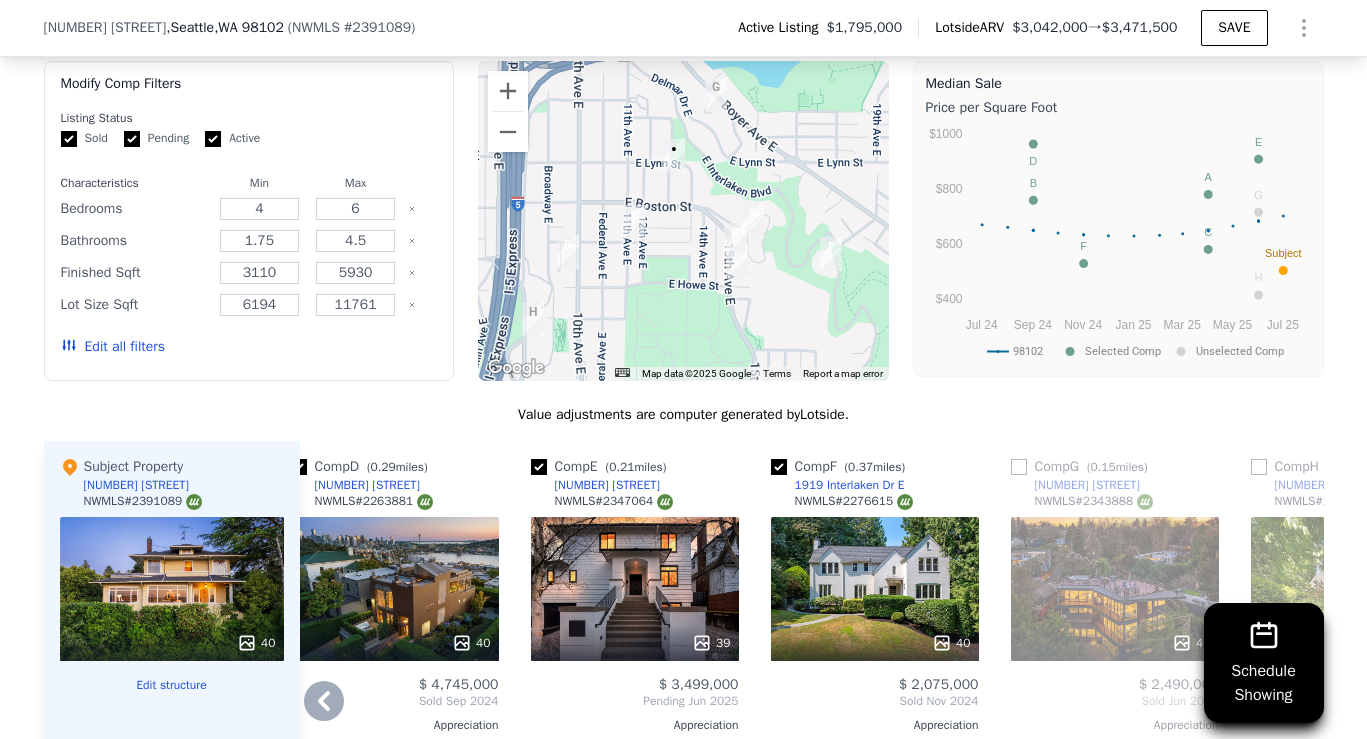 scroll, scrollTop: 2045, scrollLeft: 0, axis: vertical 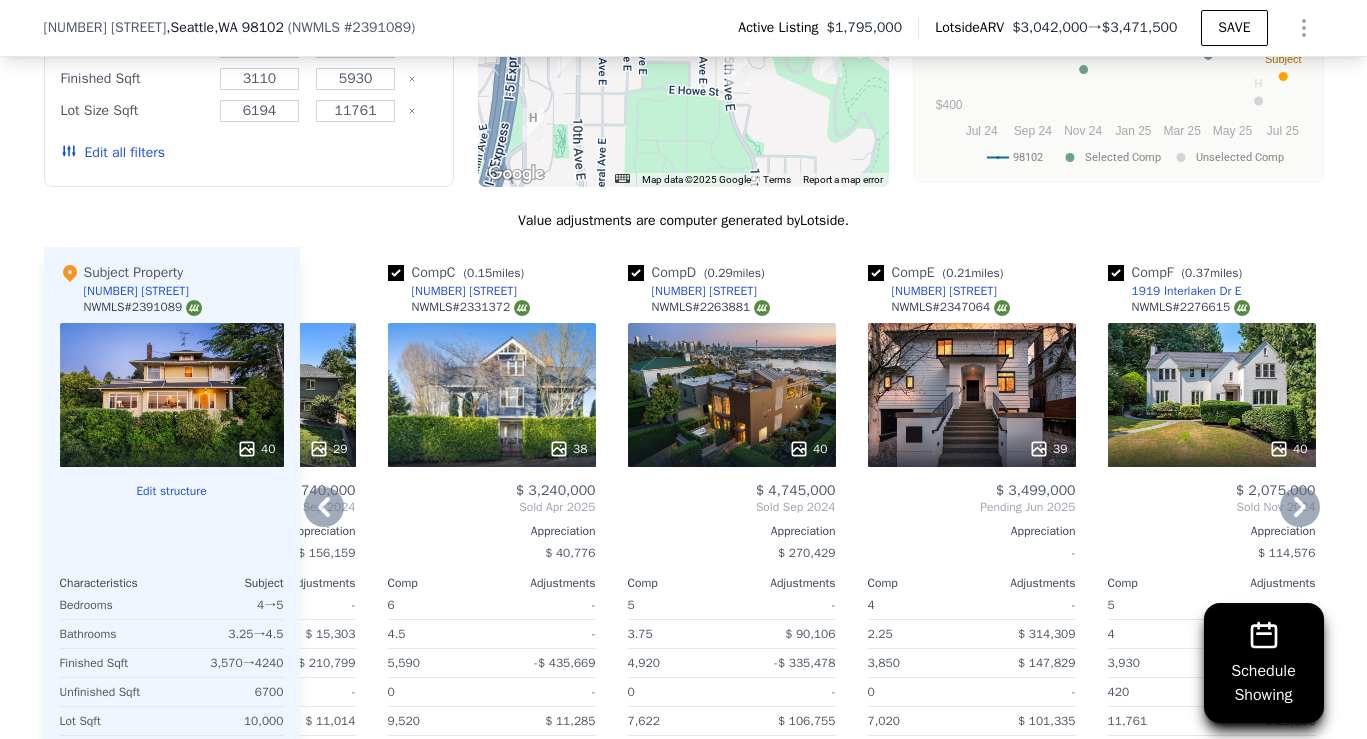 click on "40" at bounding box center (732, 395) 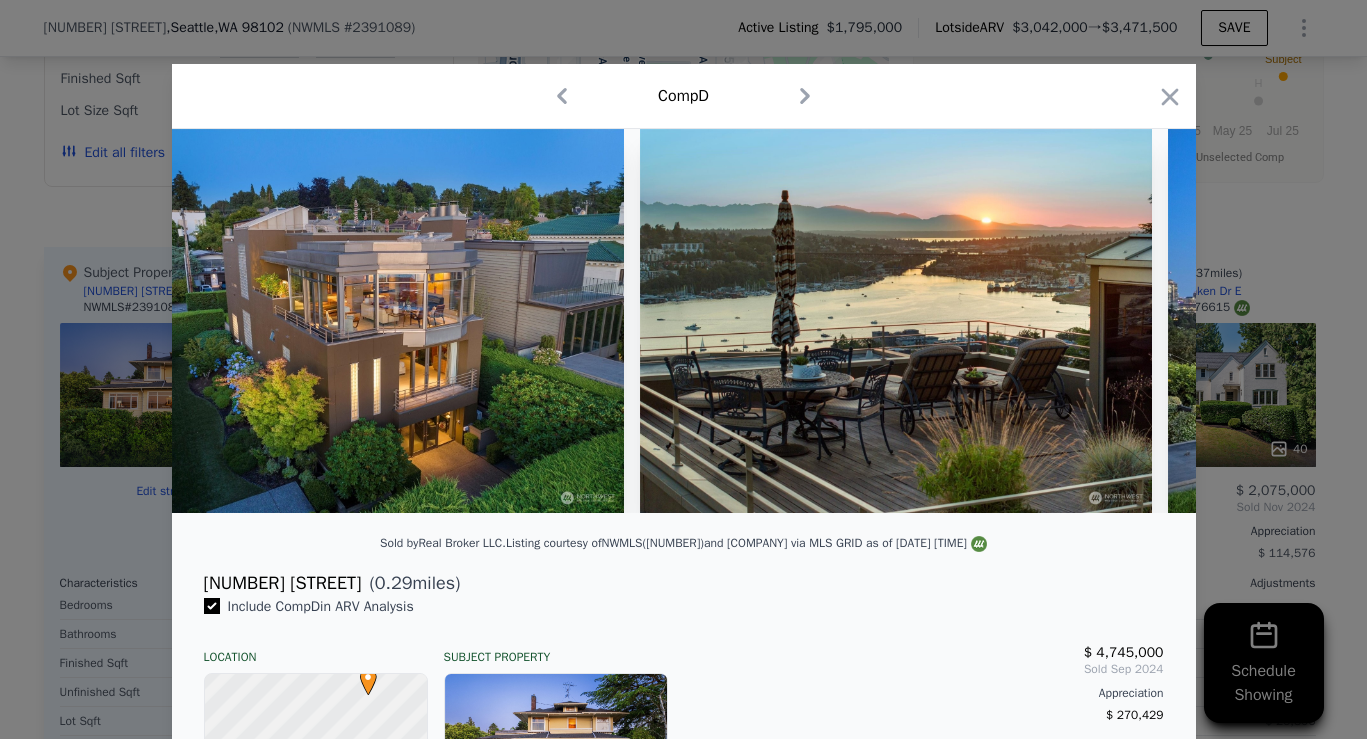 scroll, scrollTop: 0, scrollLeft: 1009, axis: horizontal 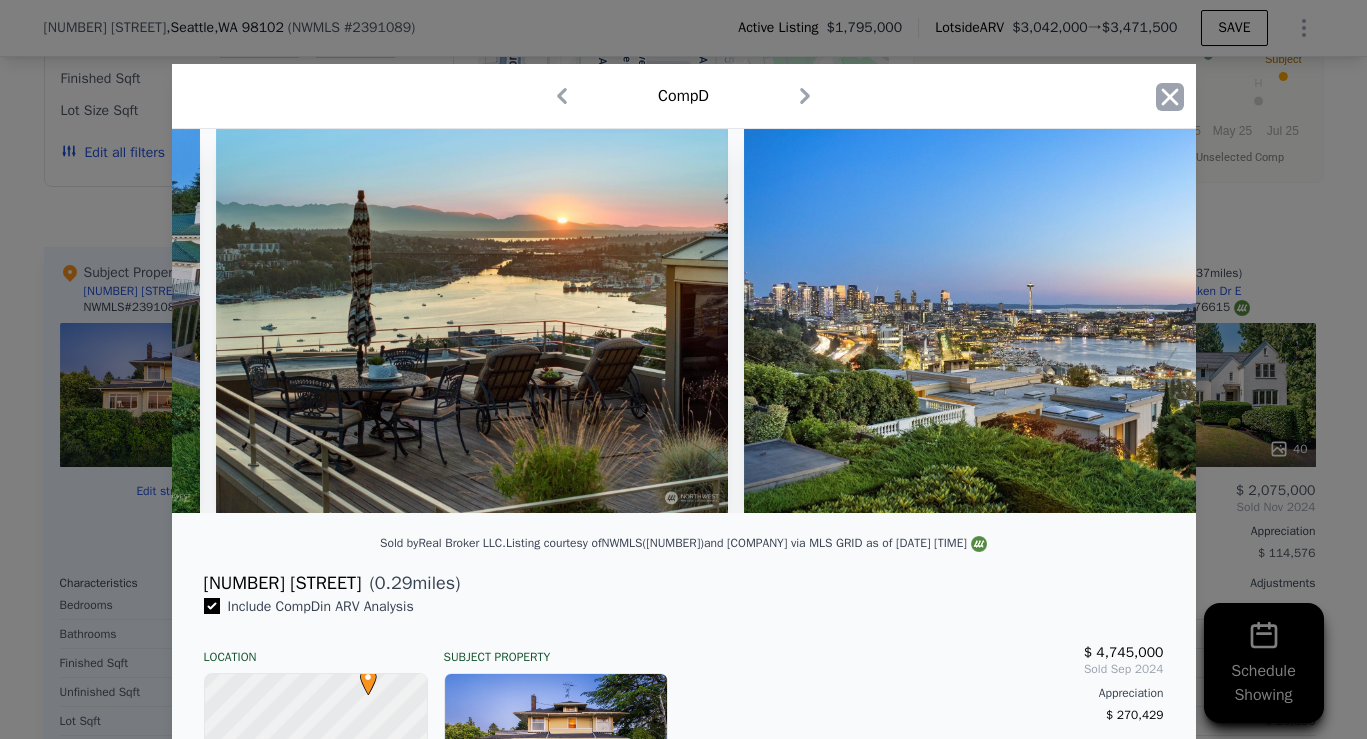 click 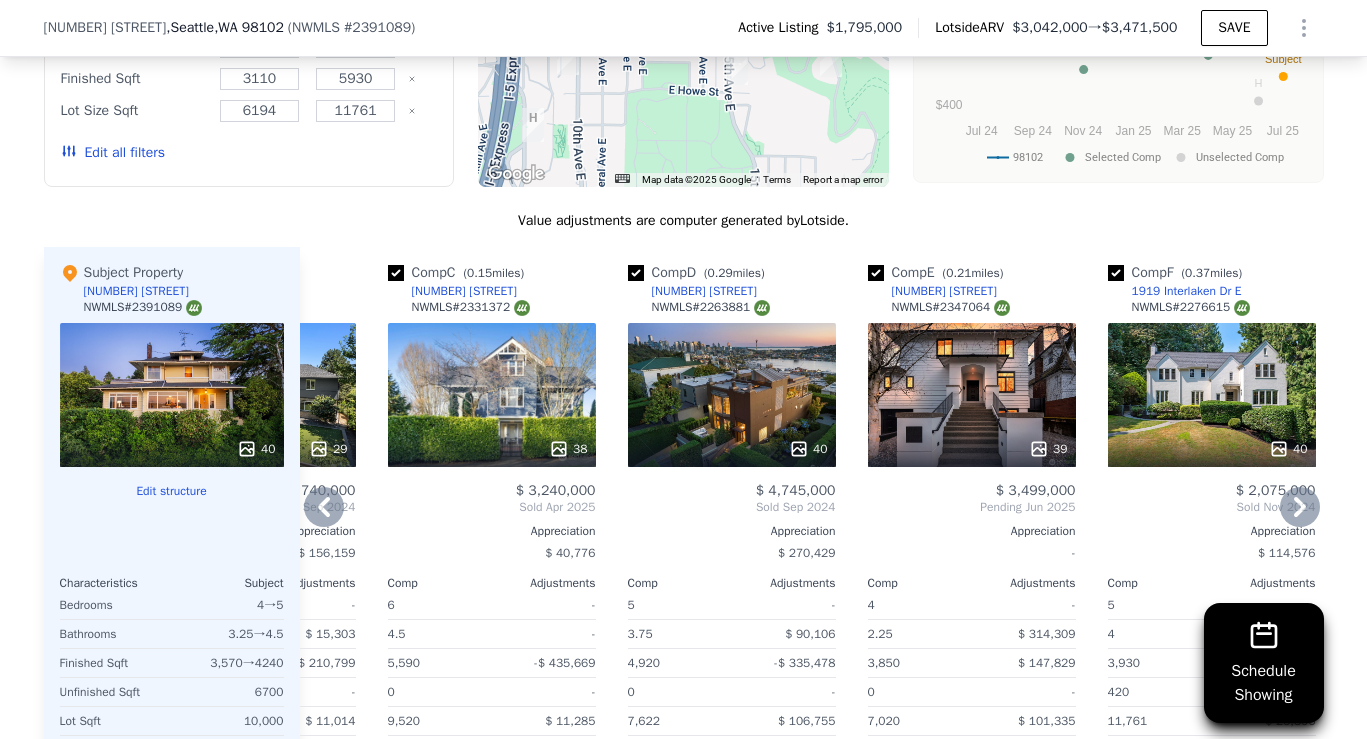click at bounding box center [636, 273] 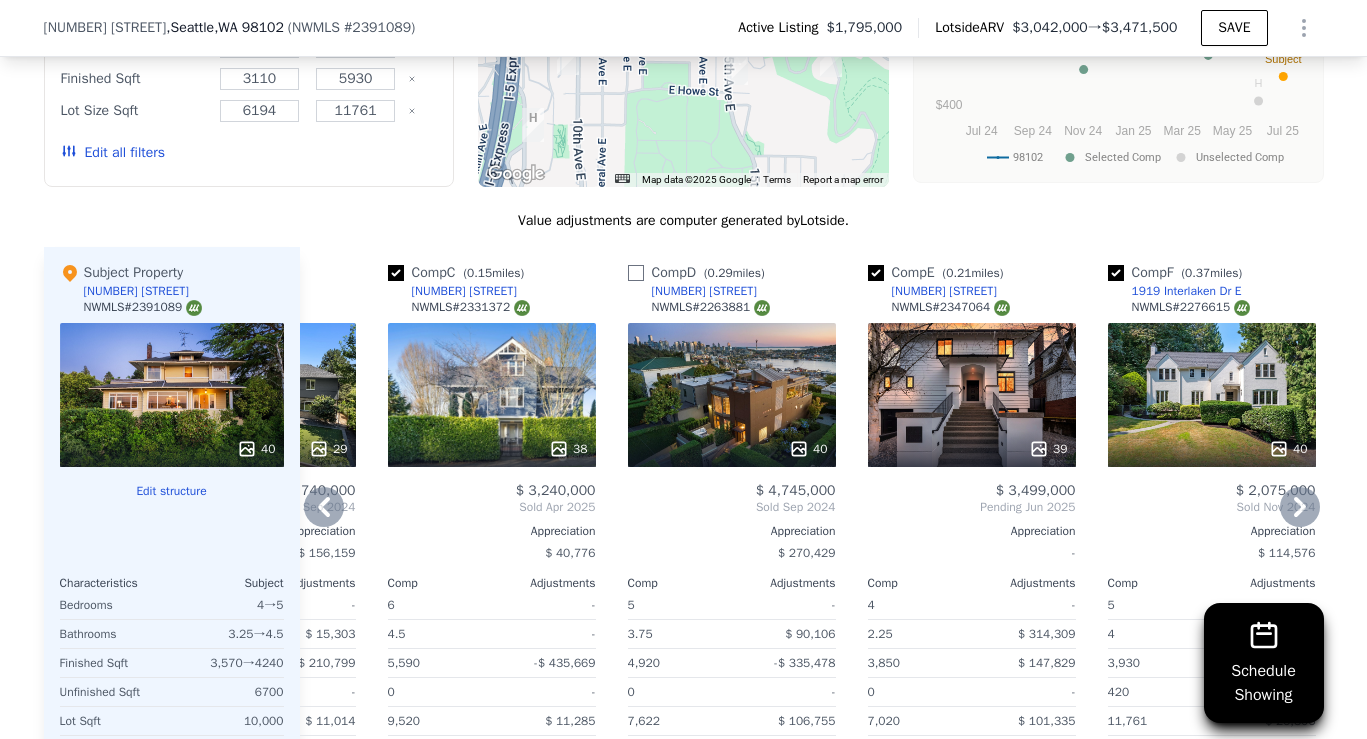 checkbox on "false" 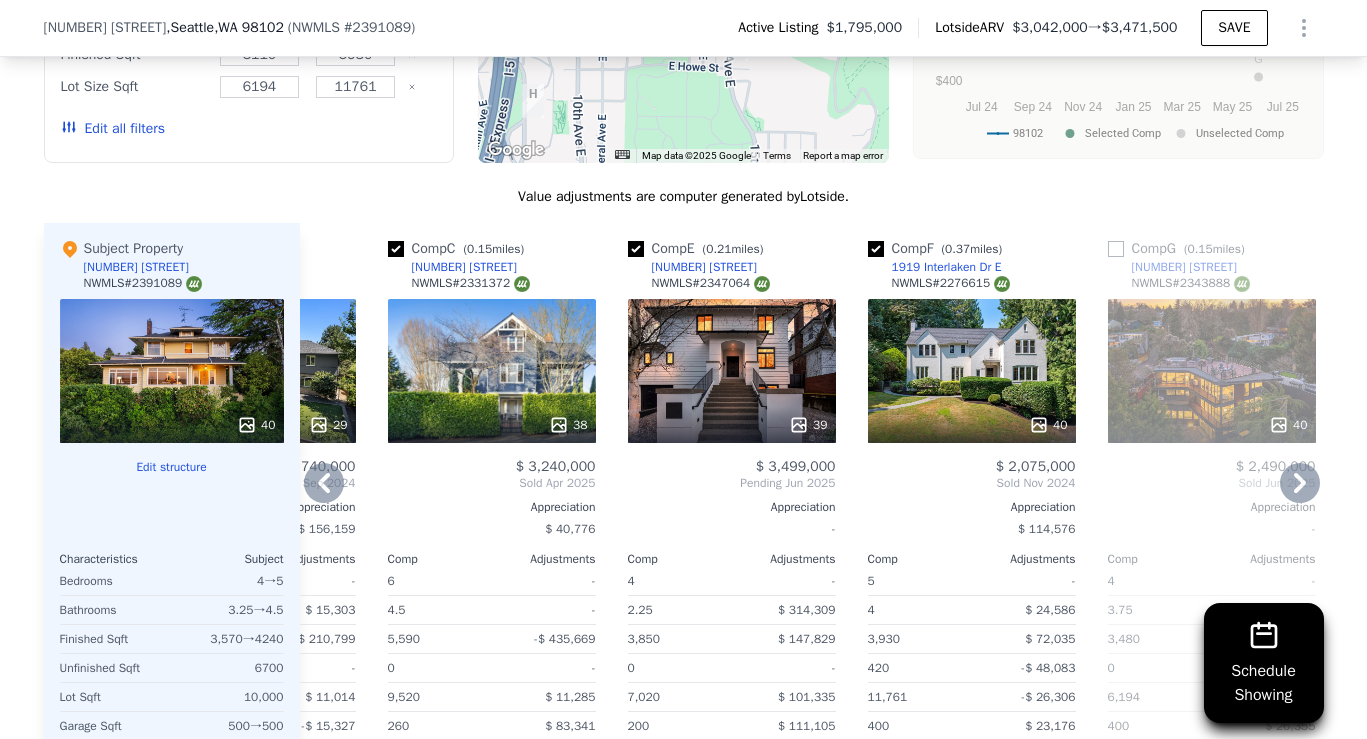 scroll, scrollTop: 2272, scrollLeft: 0, axis: vertical 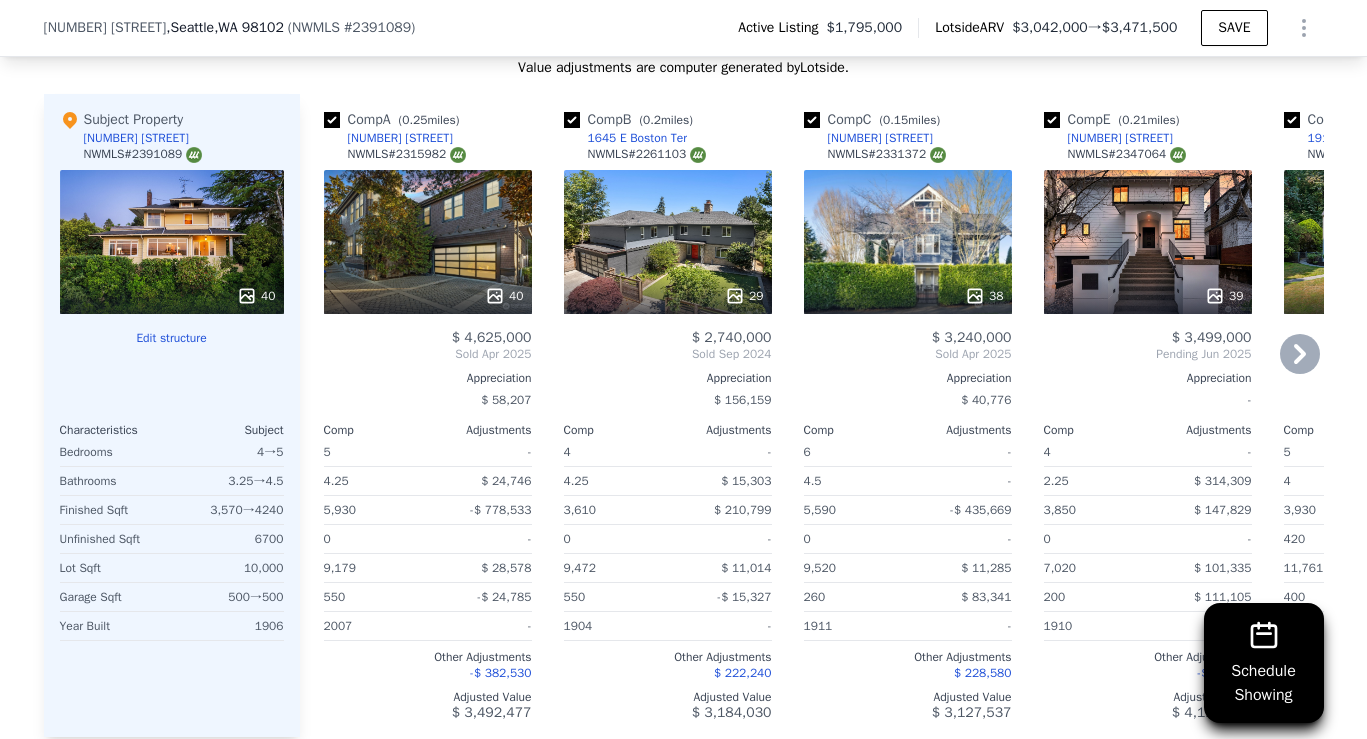 click on "40" at bounding box center (428, 242) 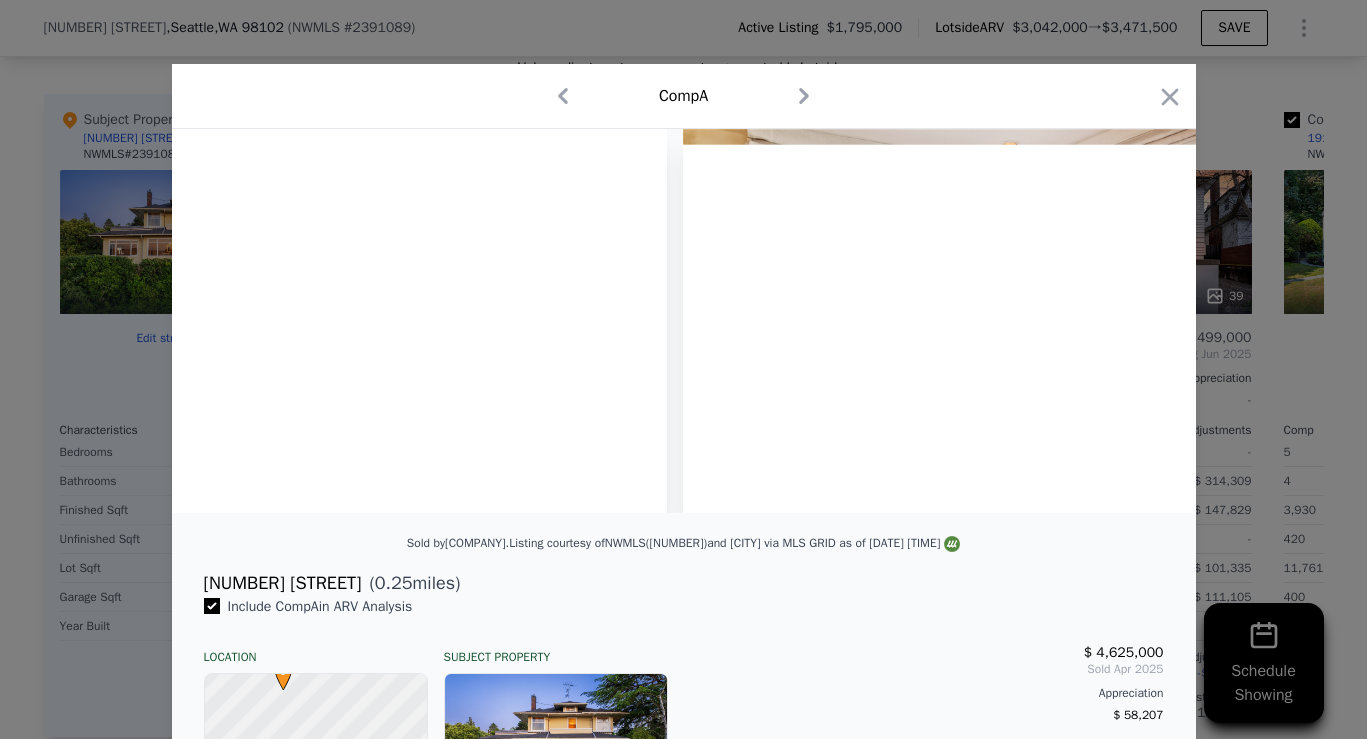 scroll, scrollTop: 0, scrollLeft: 8155, axis: horizontal 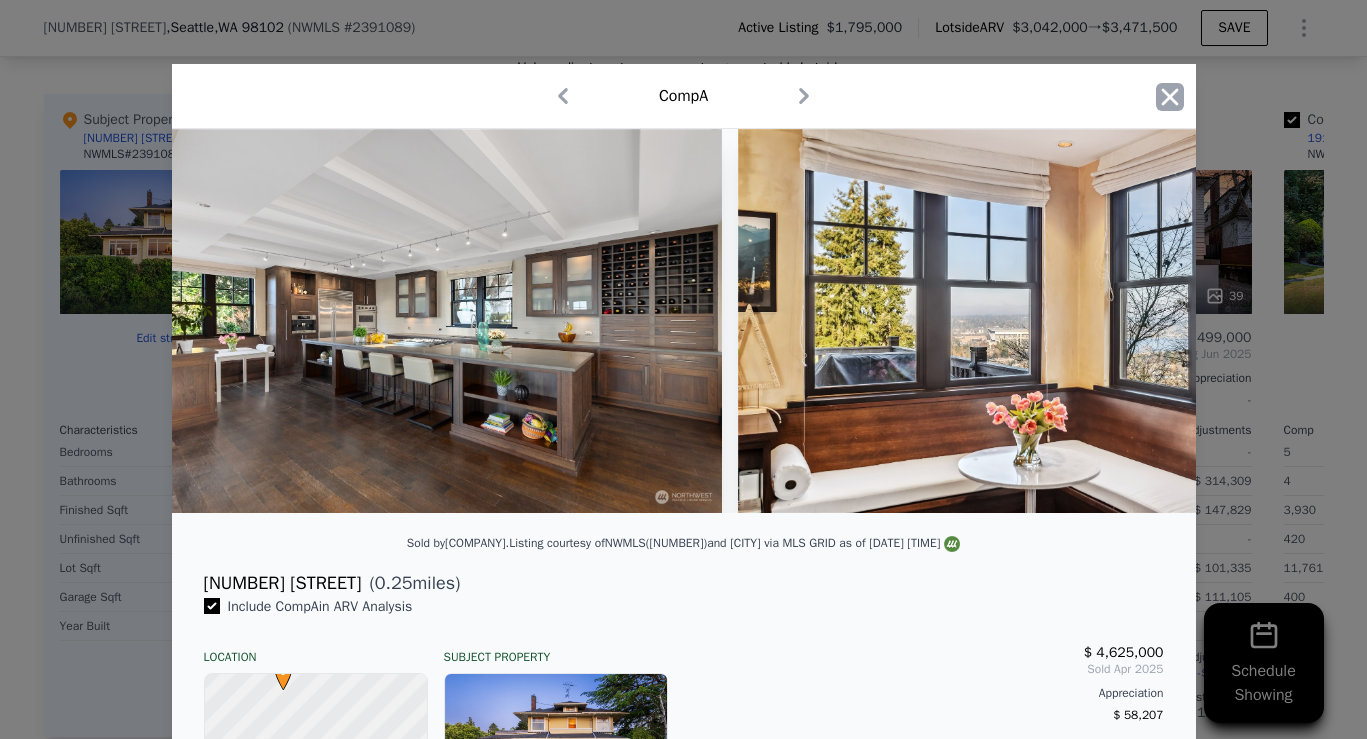 click 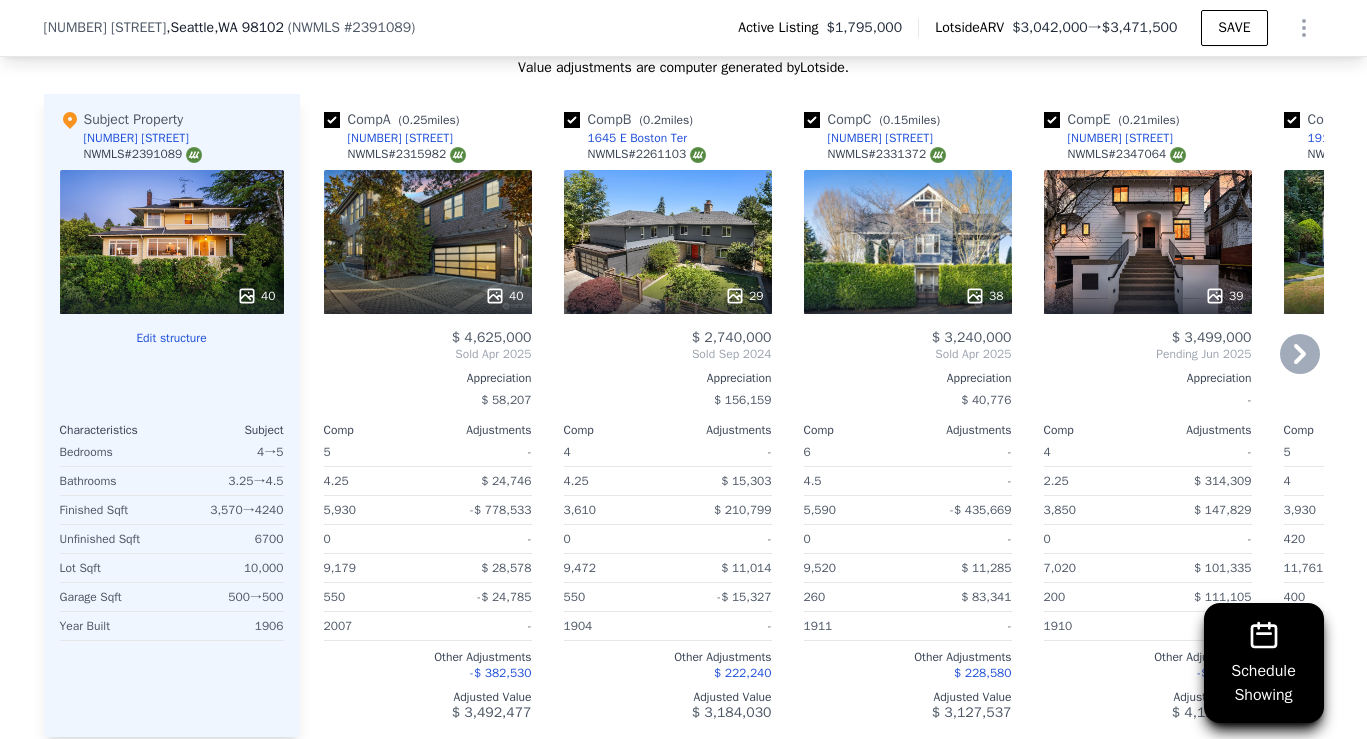 click at bounding box center (332, 120) 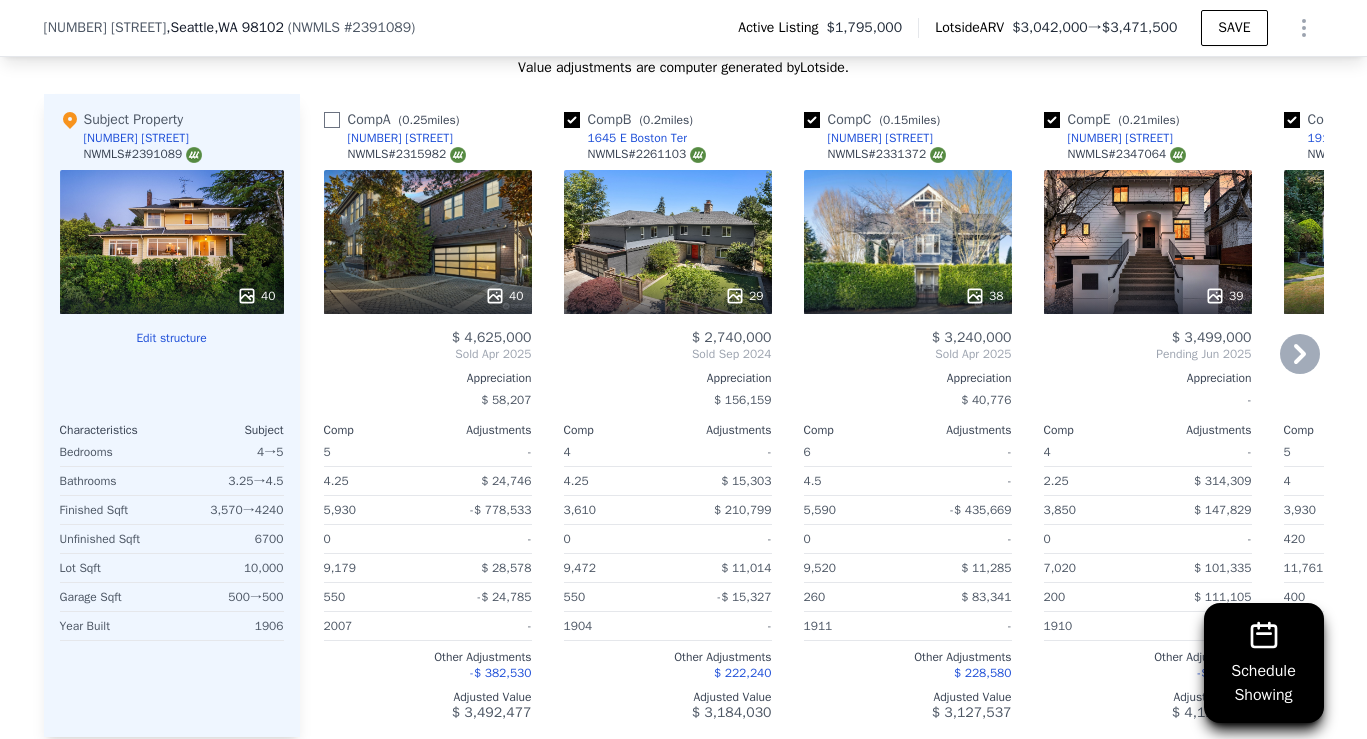 checkbox on "false" 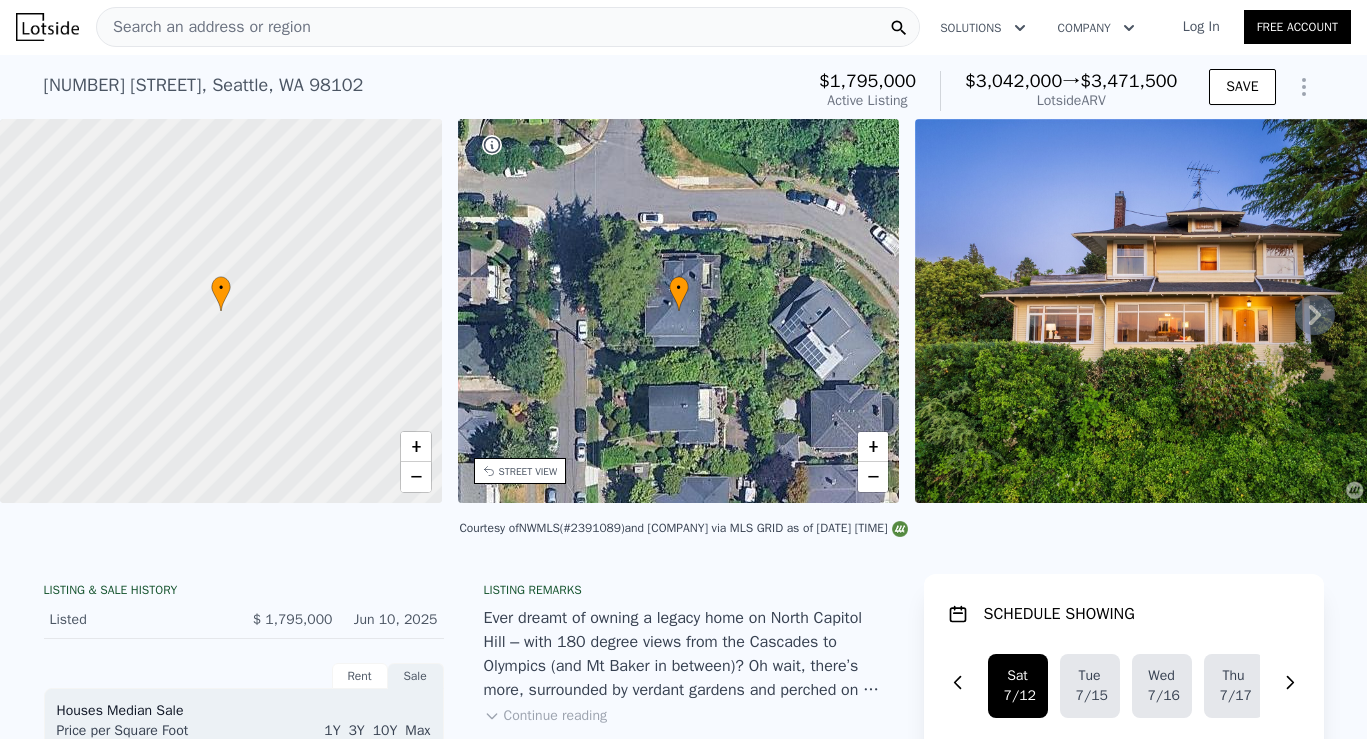 scroll, scrollTop: 0, scrollLeft: 0, axis: both 